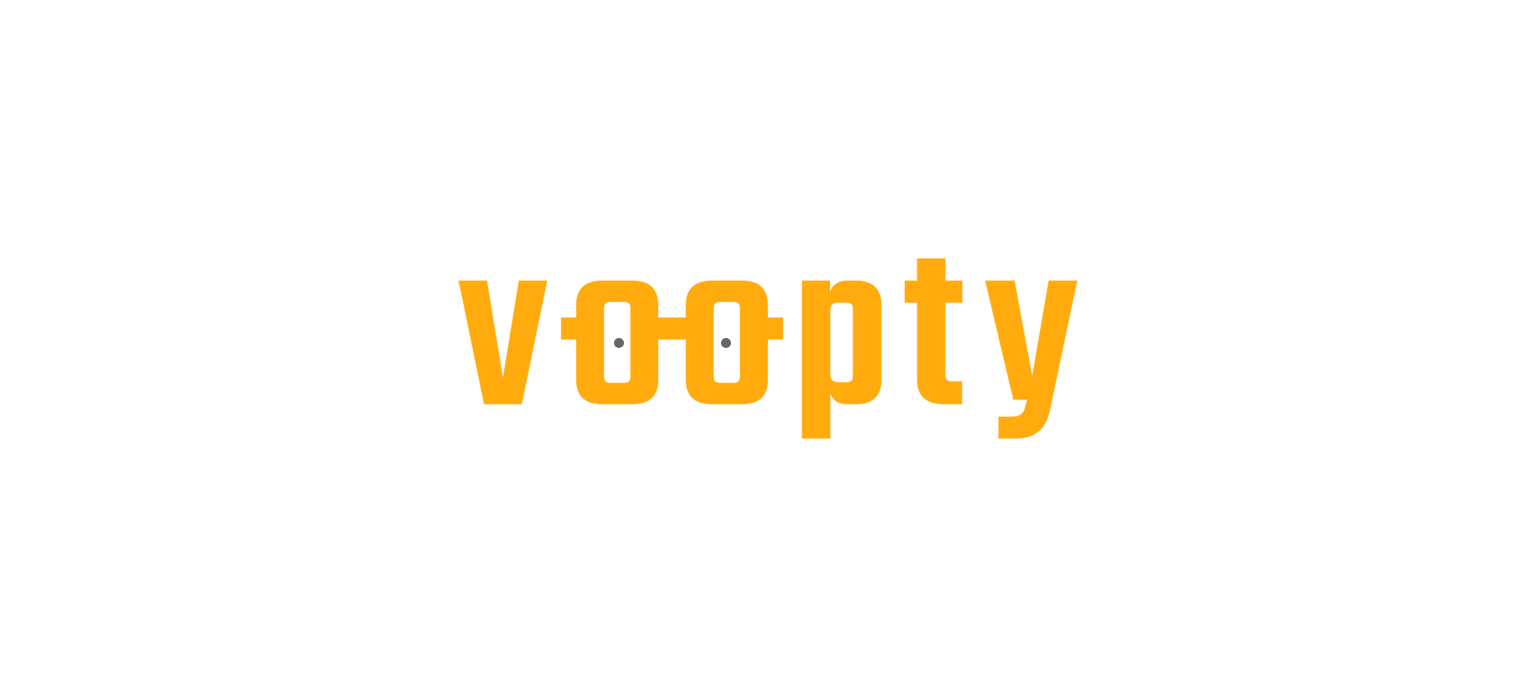 scroll, scrollTop: 0, scrollLeft: 0, axis: both 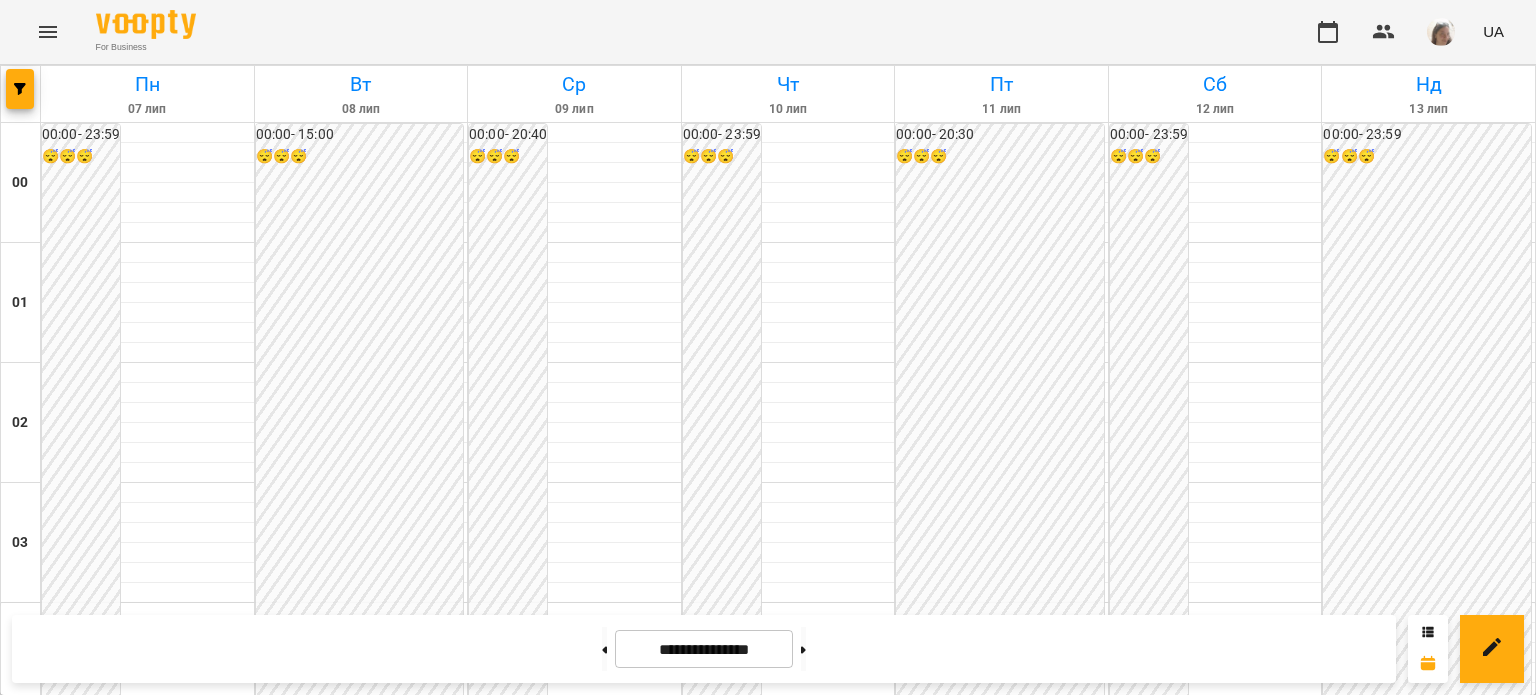 click on "20:40" at bounding box center (1001, 2631) 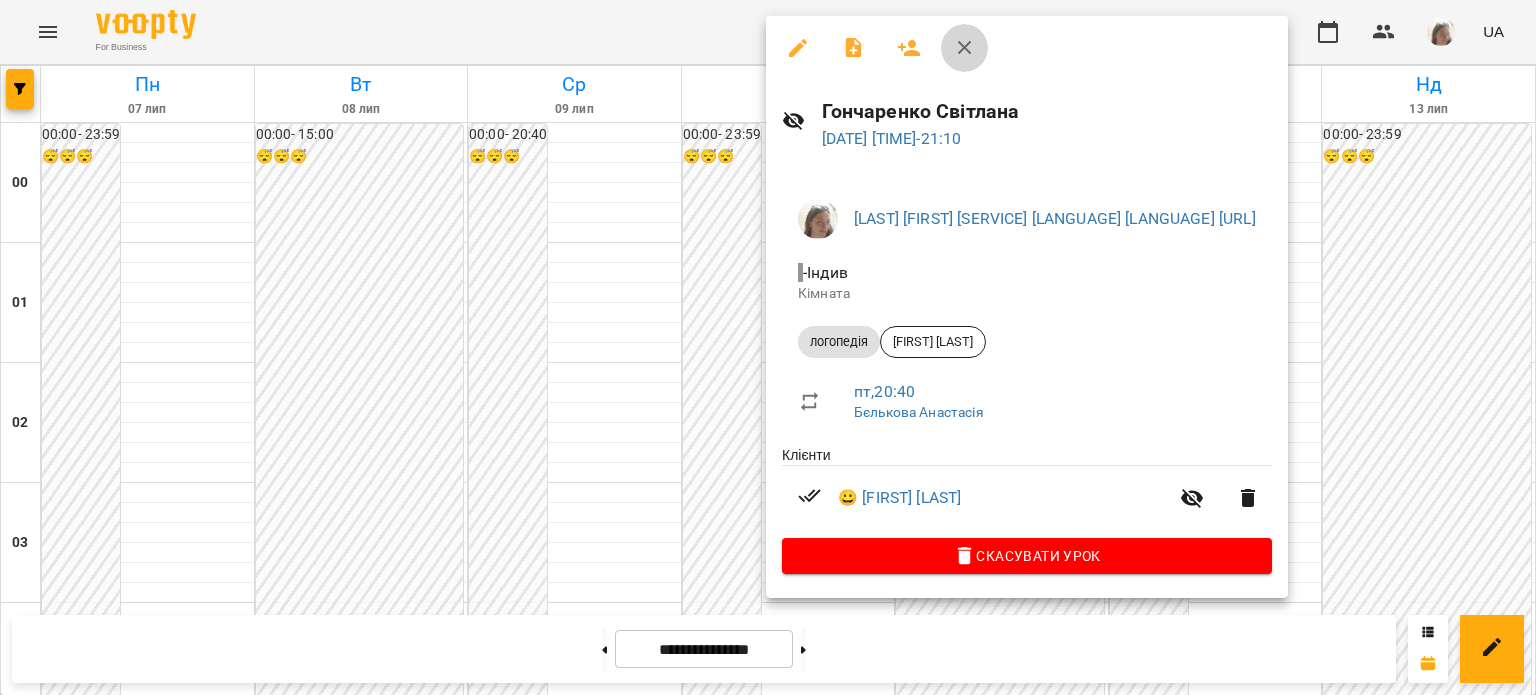 click 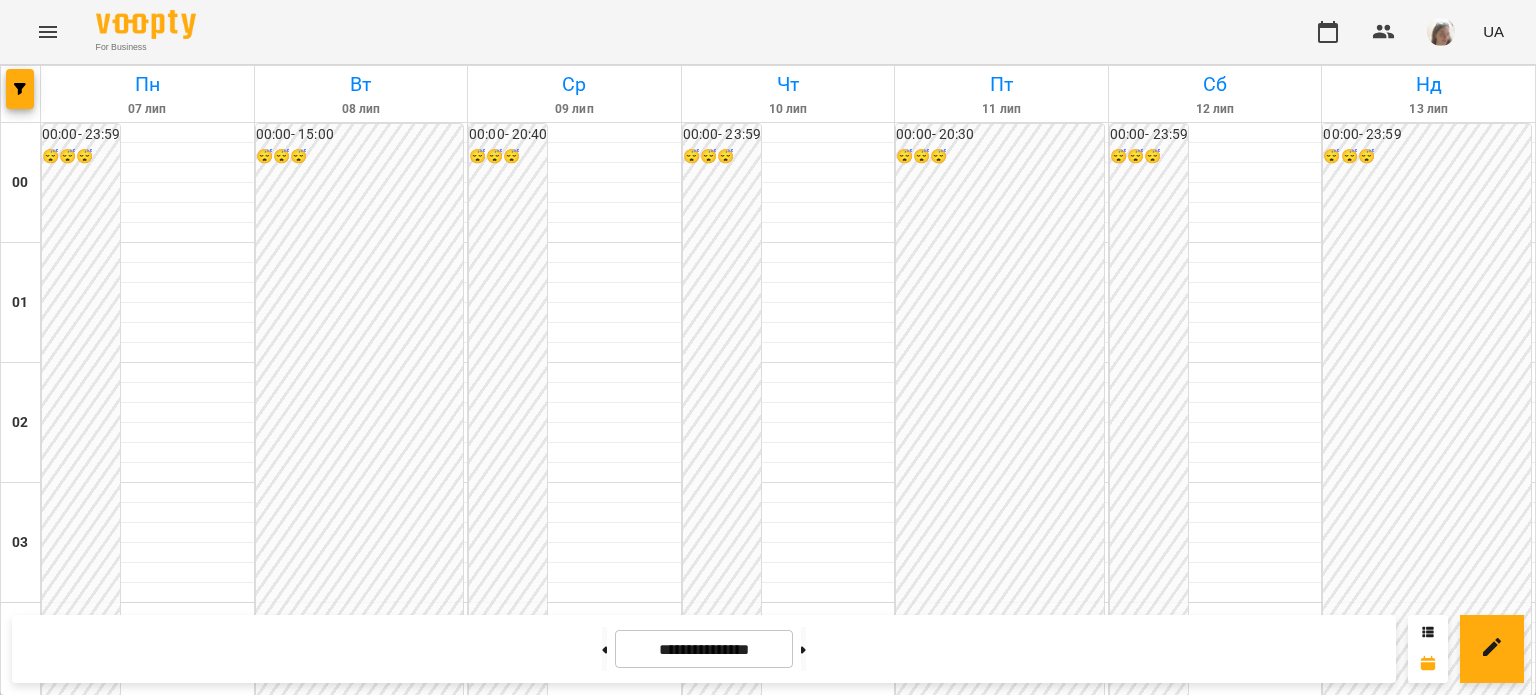 click on "21:15" at bounding box center (1001, 2691) 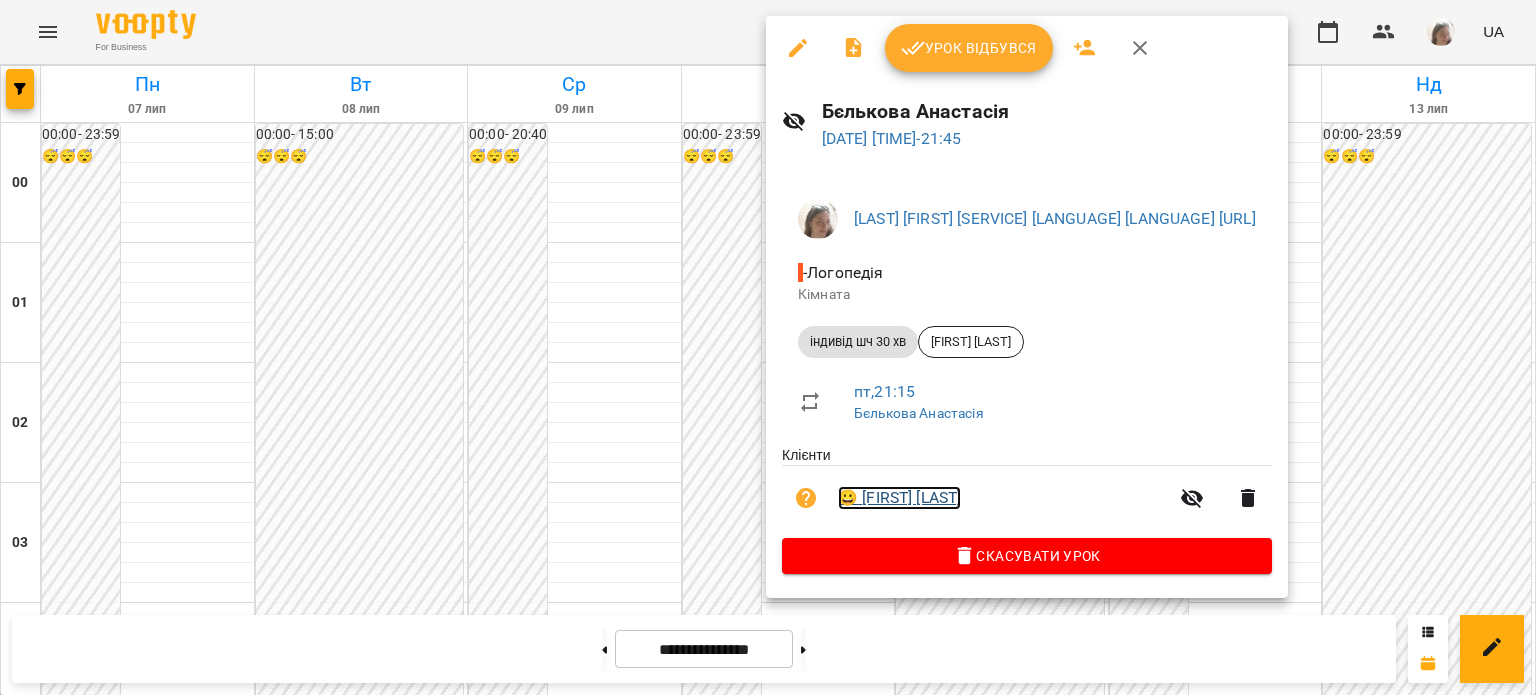 click on "😀   [FIRST] [LAST]" at bounding box center (899, 498) 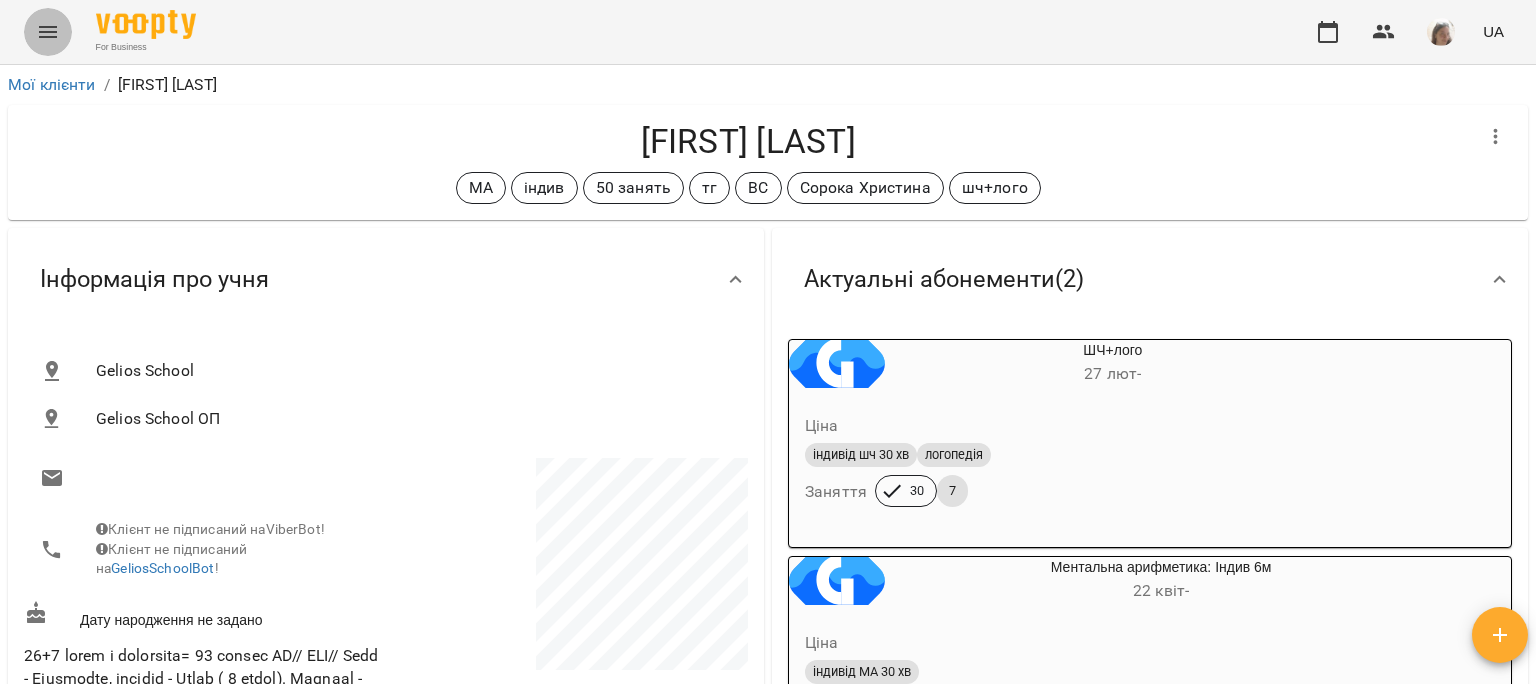 click 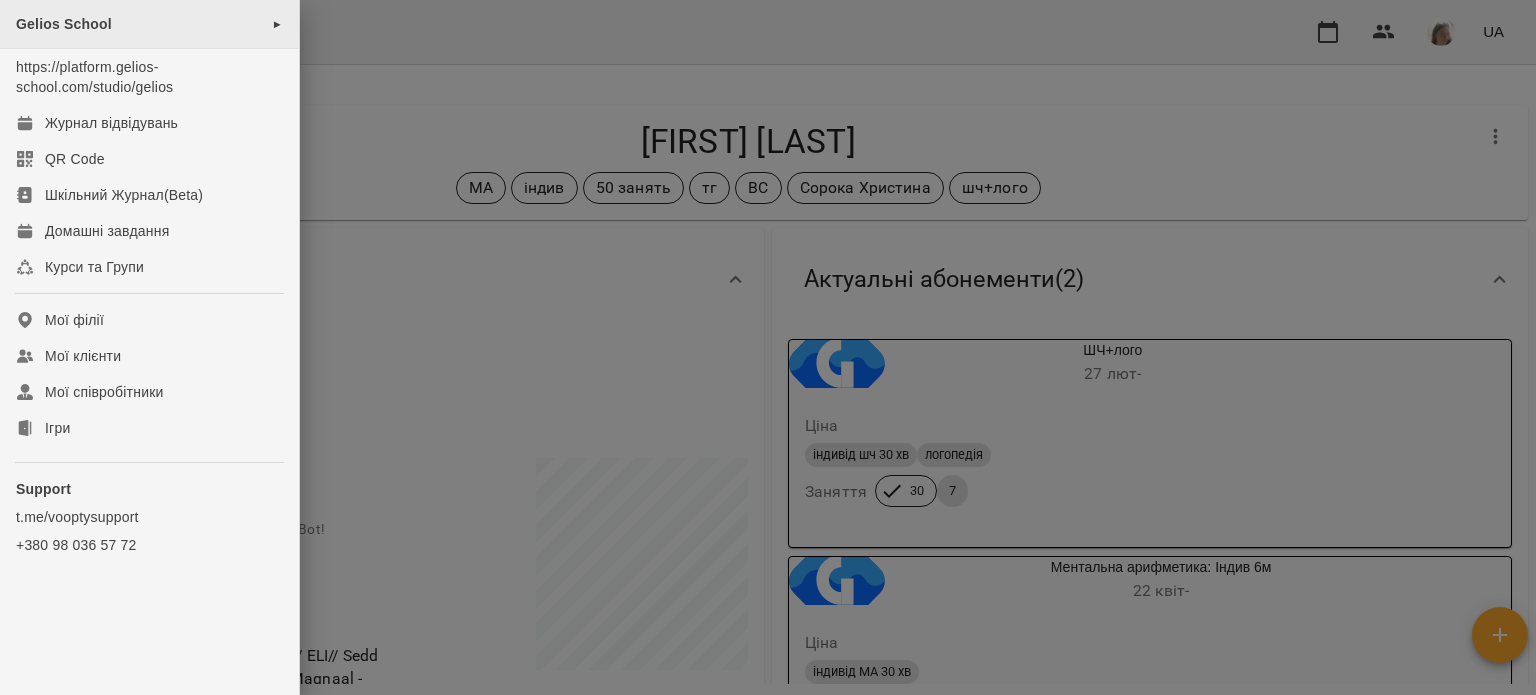 click on "Gelios School ►" at bounding box center [149, 24] 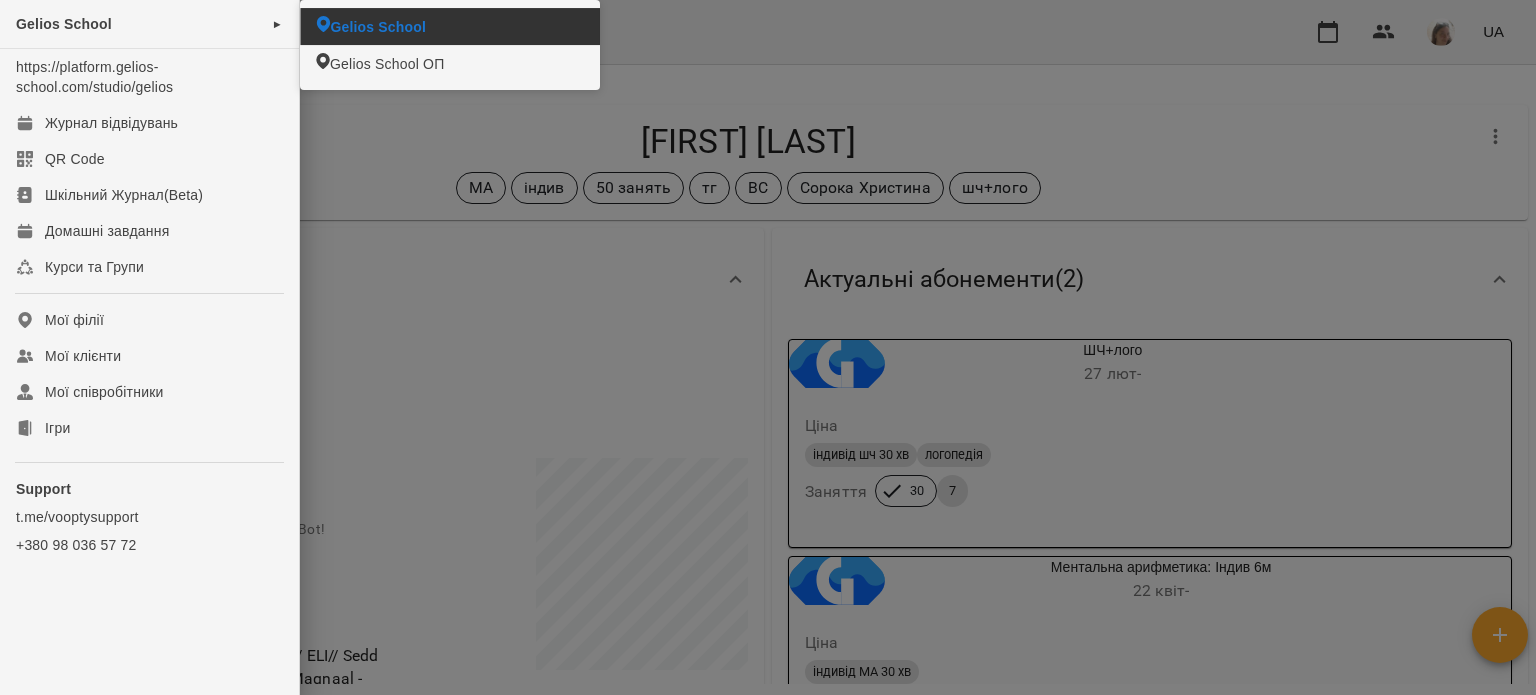 click on "Gelios School" at bounding box center [449, 26] 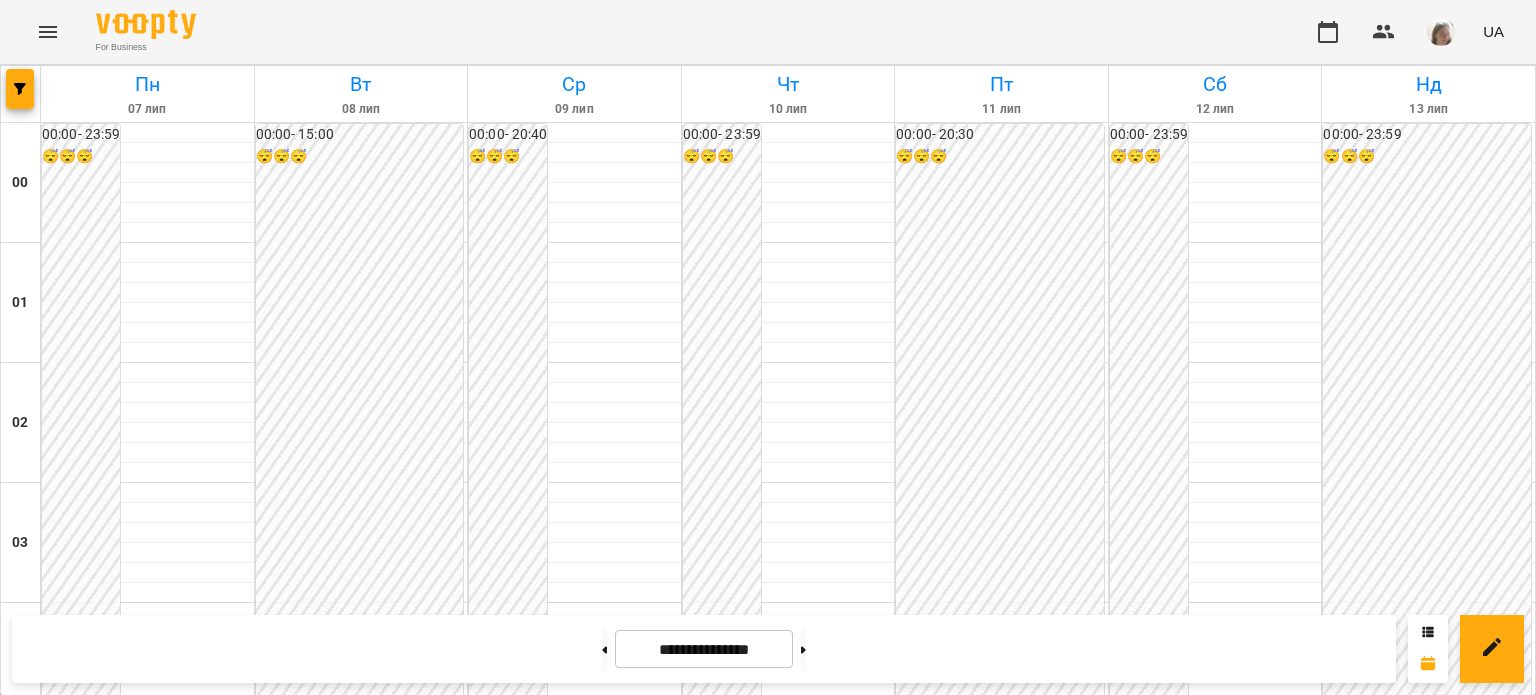 scroll, scrollTop: 1018, scrollLeft: 0, axis: vertical 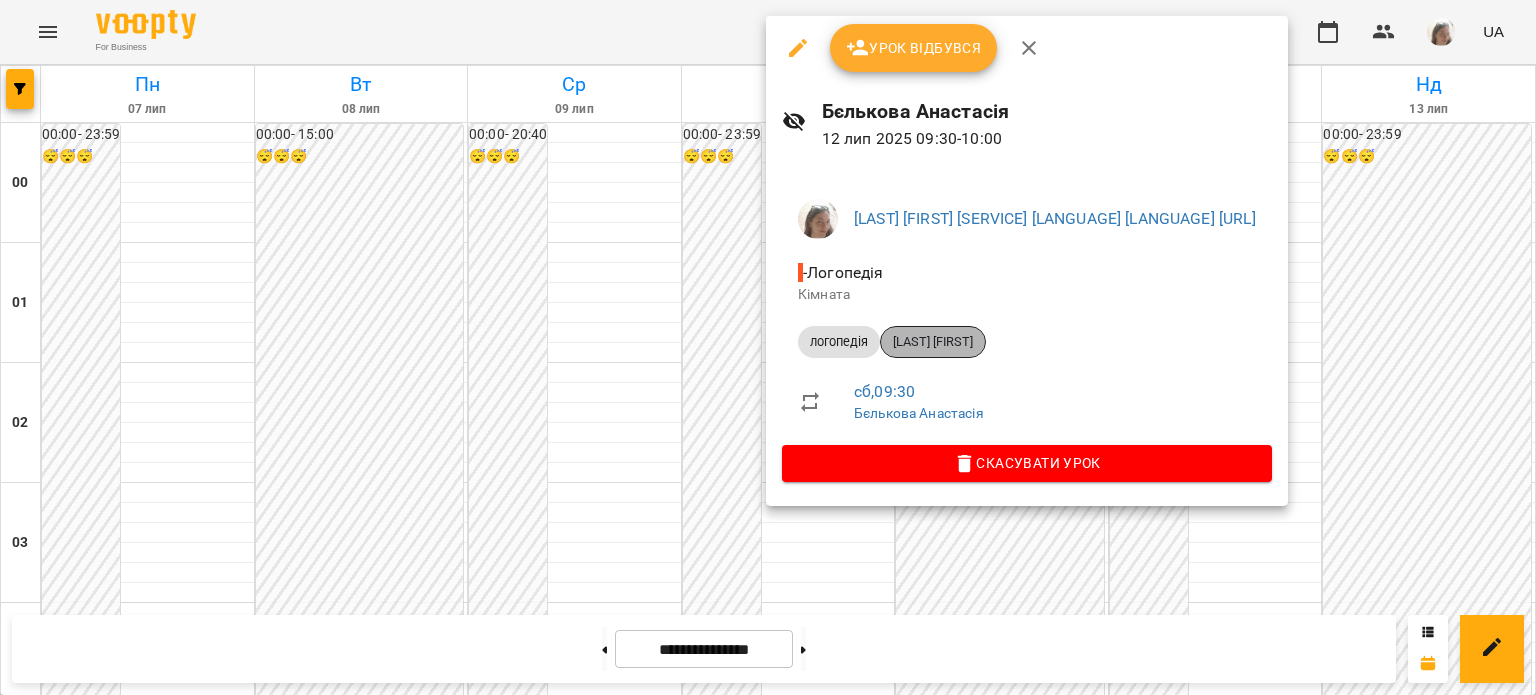 click on "[LAST] [FIRST]" at bounding box center (933, 342) 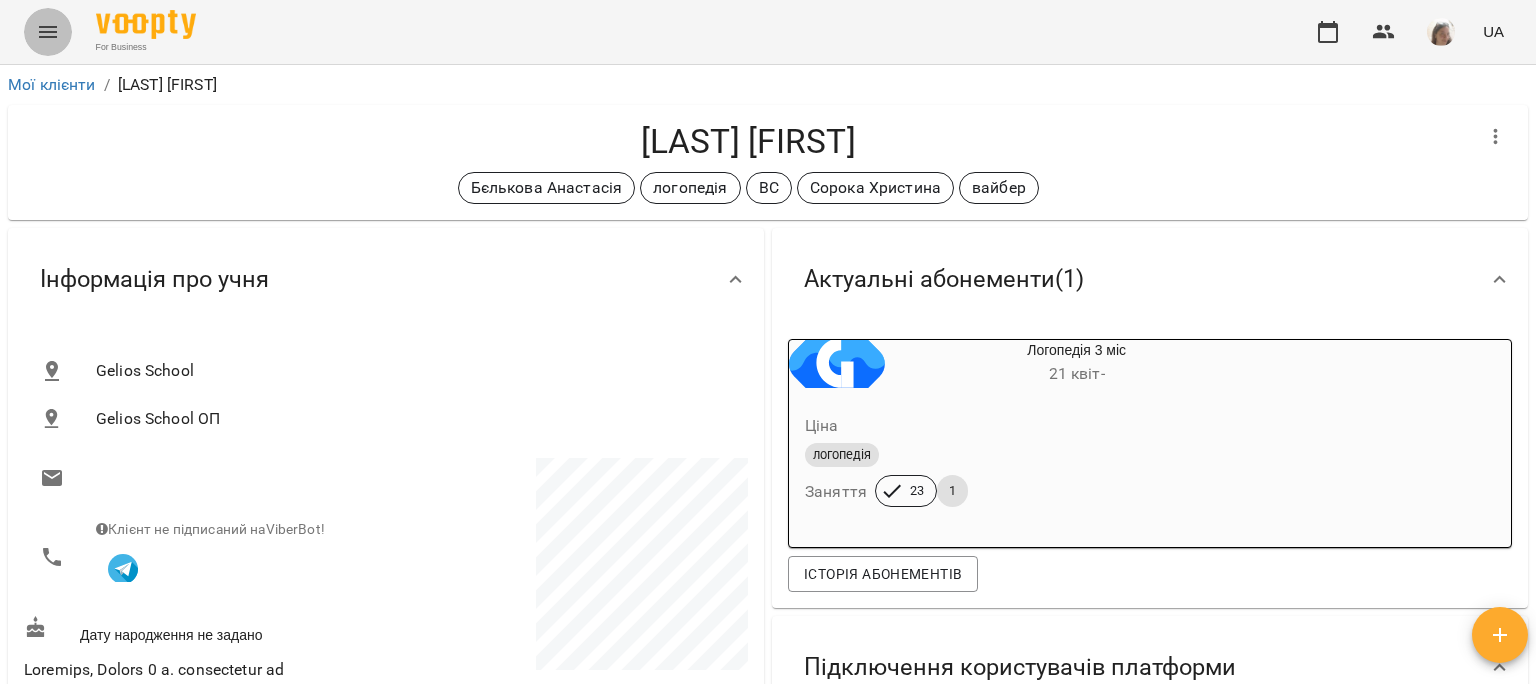 click 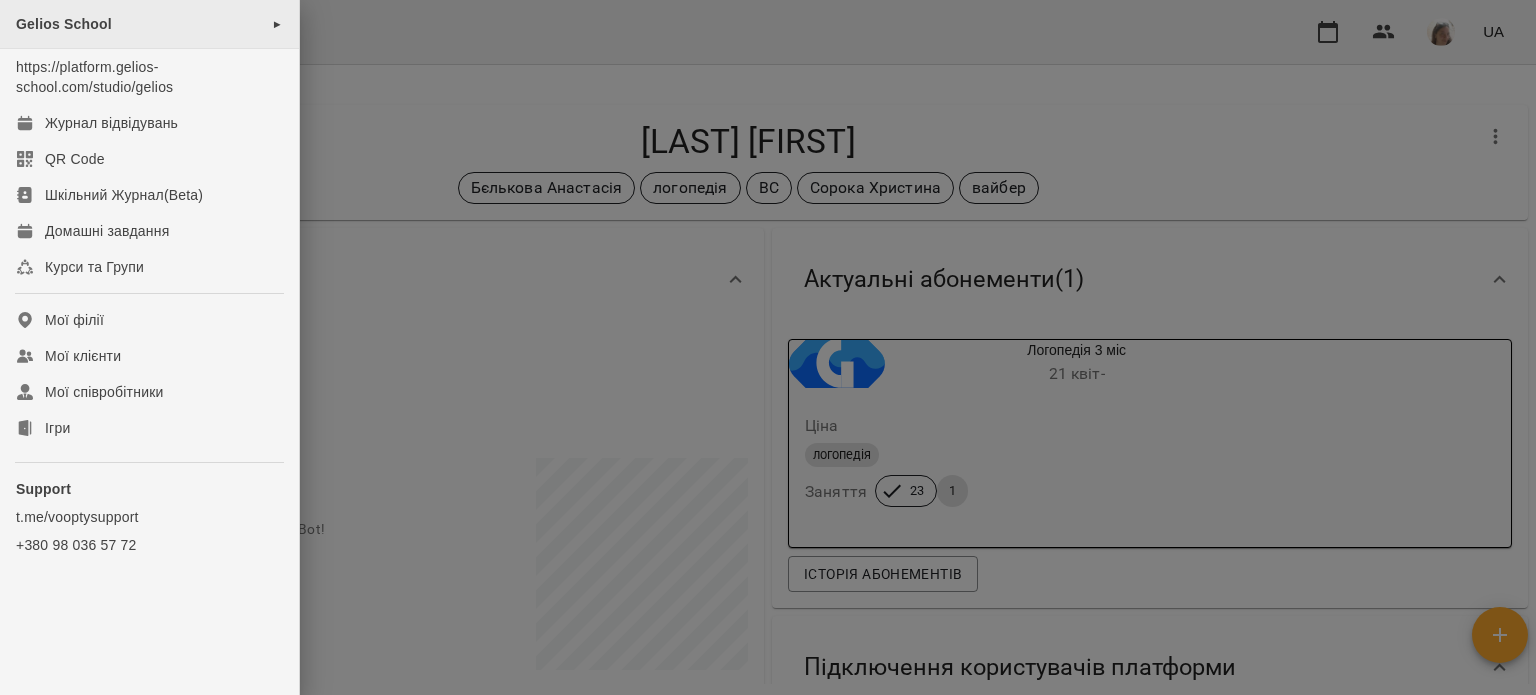 click on "Gelios School" at bounding box center [64, 24] 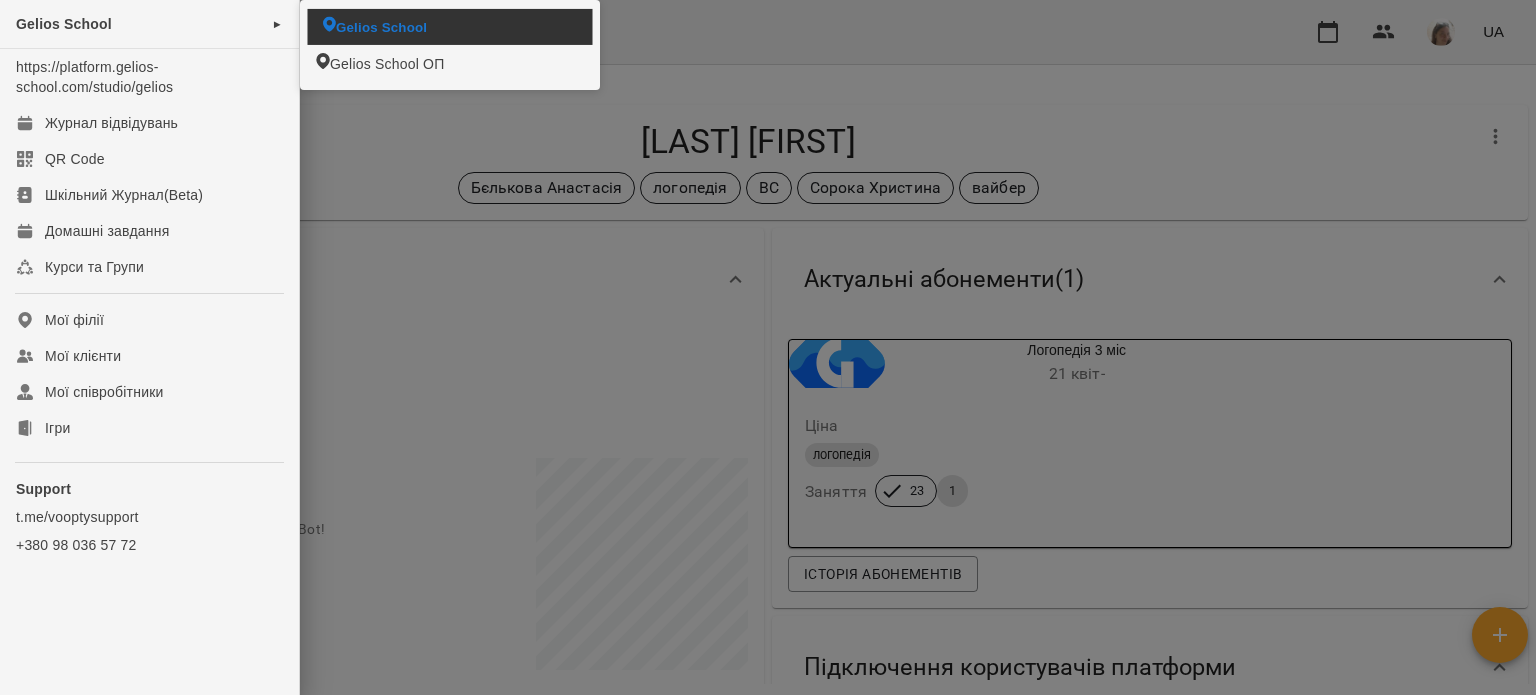 click on "Gelios School" at bounding box center [381, 26] 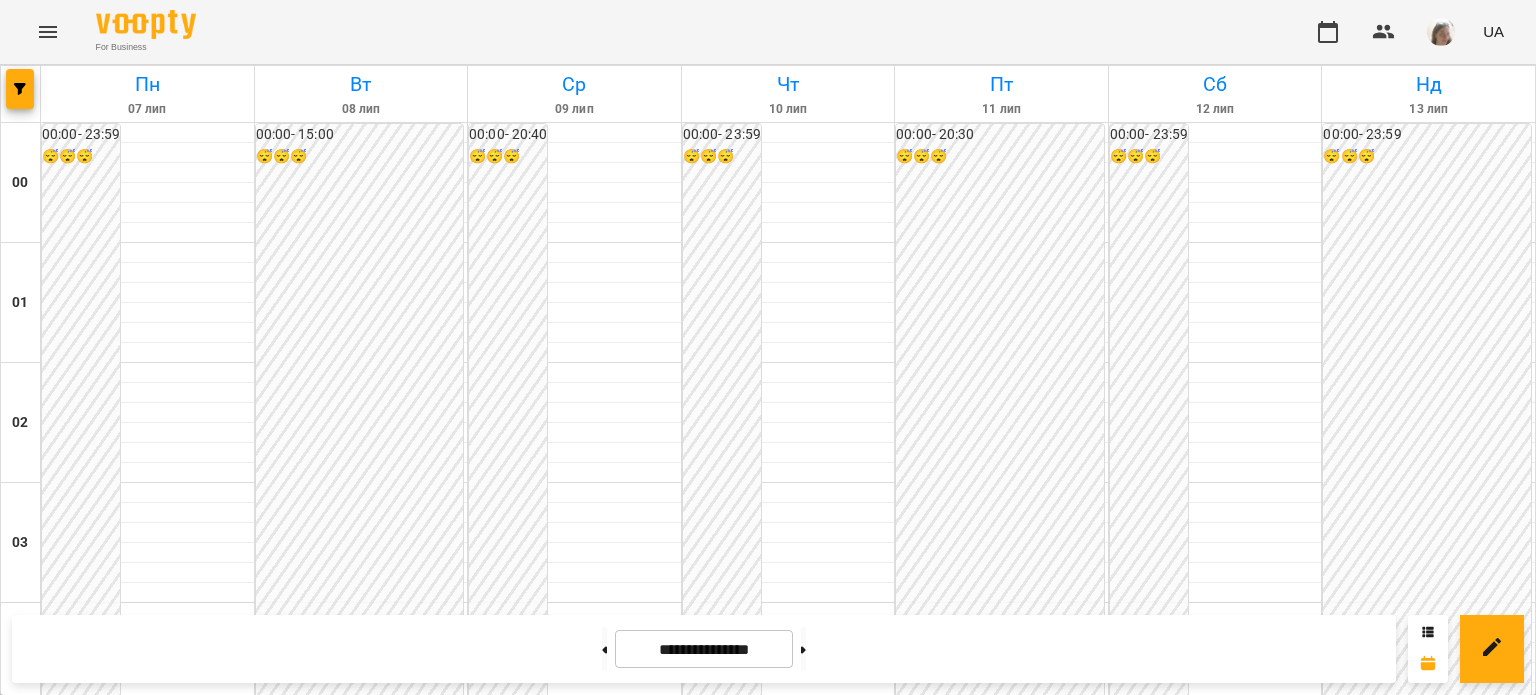 scroll, scrollTop: 1271, scrollLeft: 0, axis: vertical 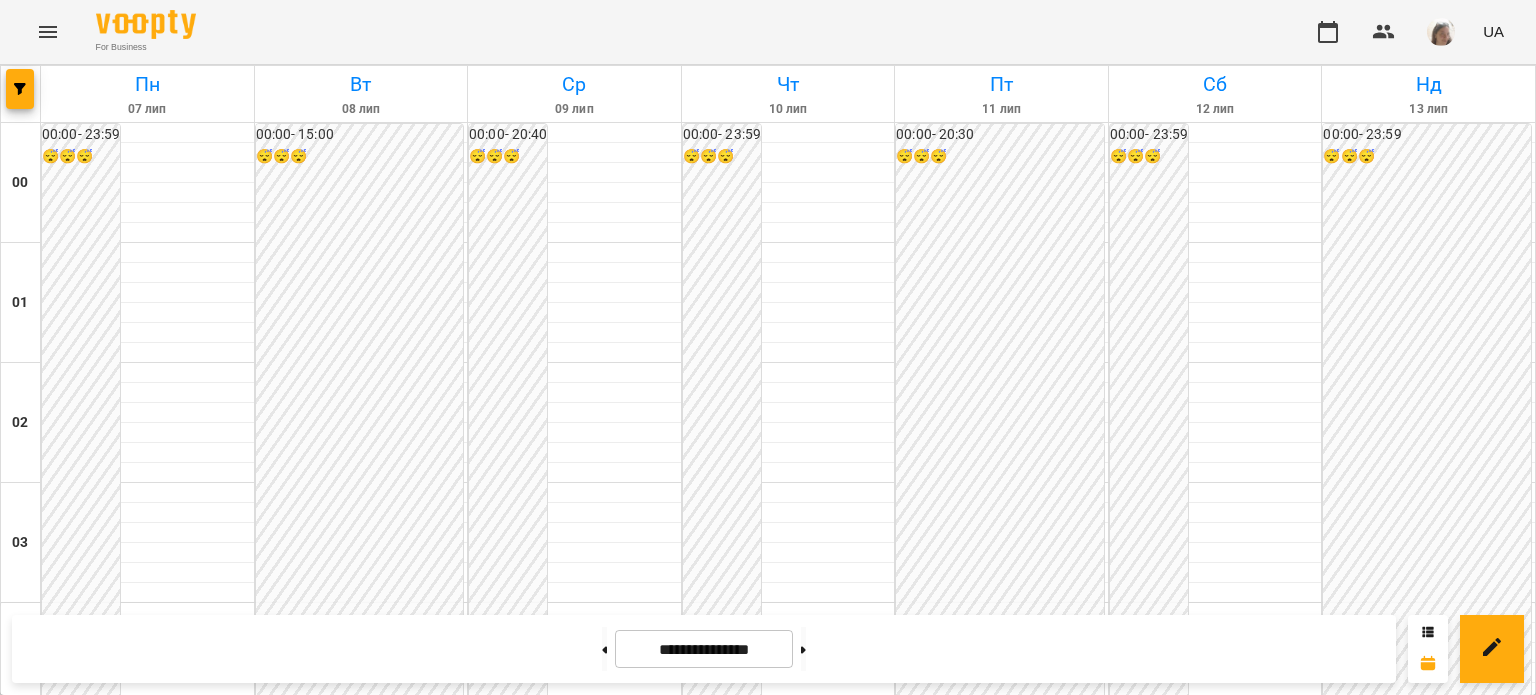 click on "12:00" at bounding box center (1216, 1591) 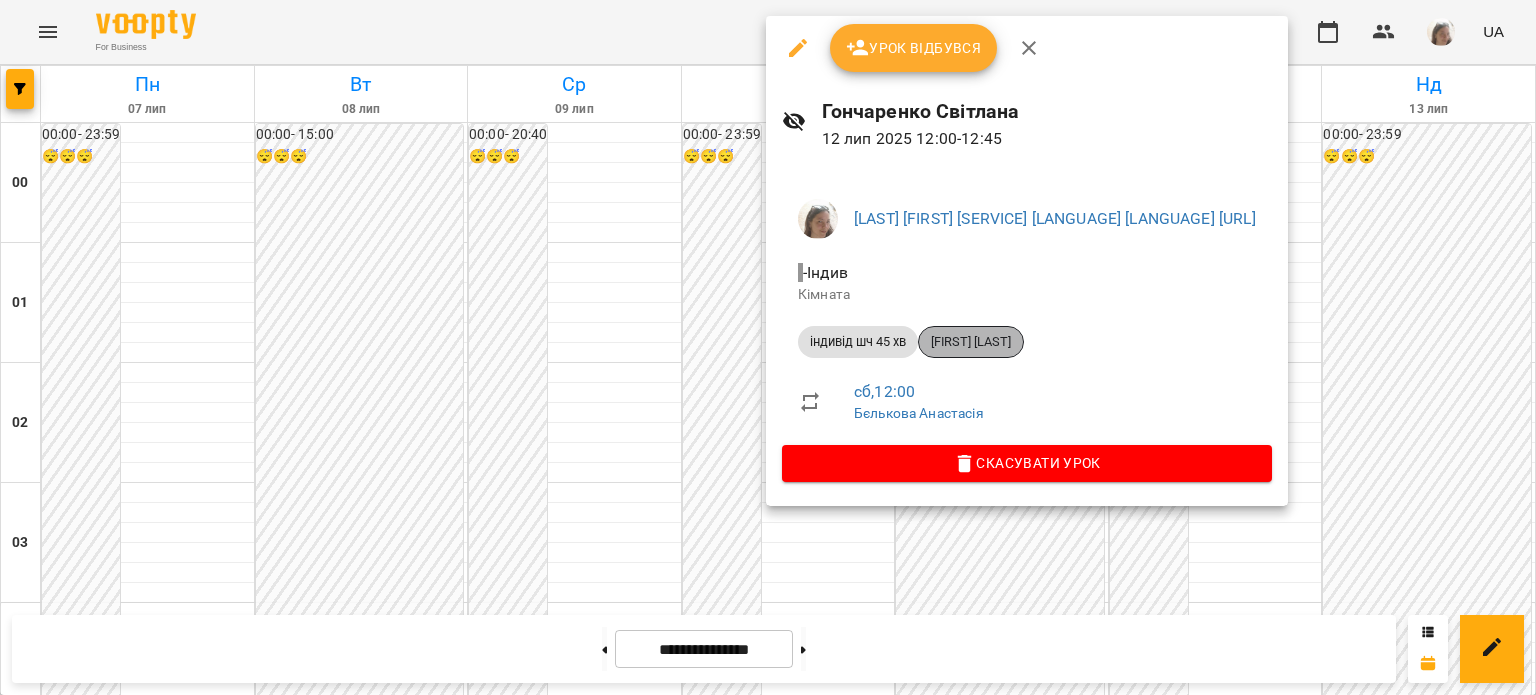 click on "[FIRST] [LAST]" at bounding box center [971, 342] 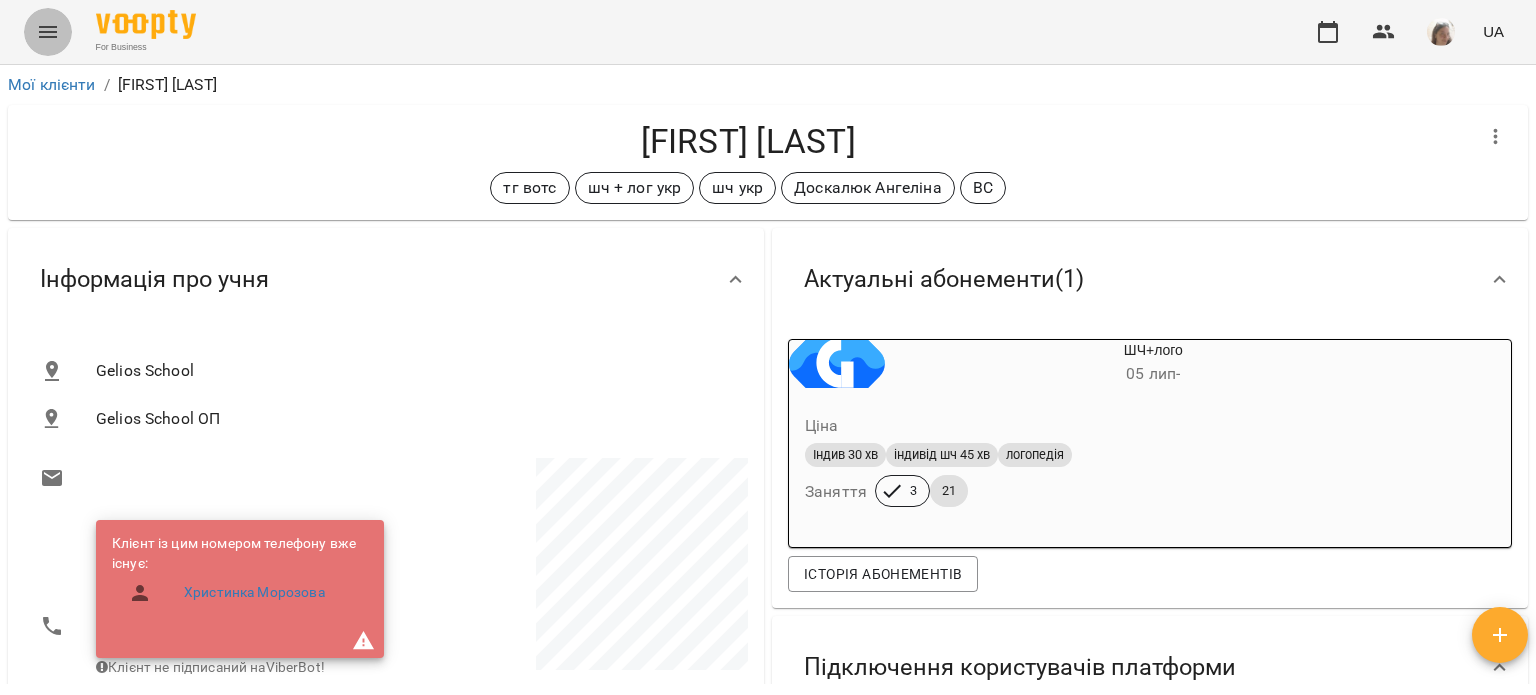 click 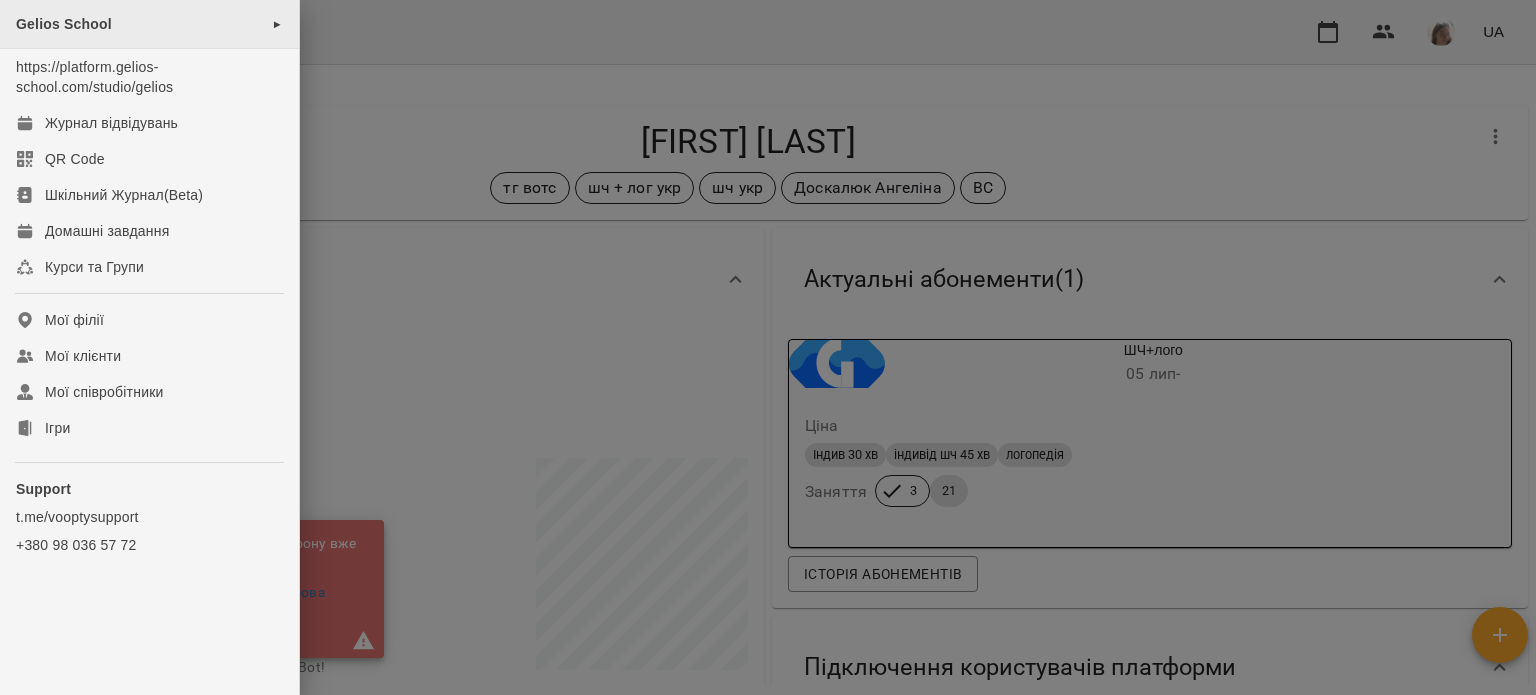 click on "Gelios School ►" at bounding box center (149, 24) 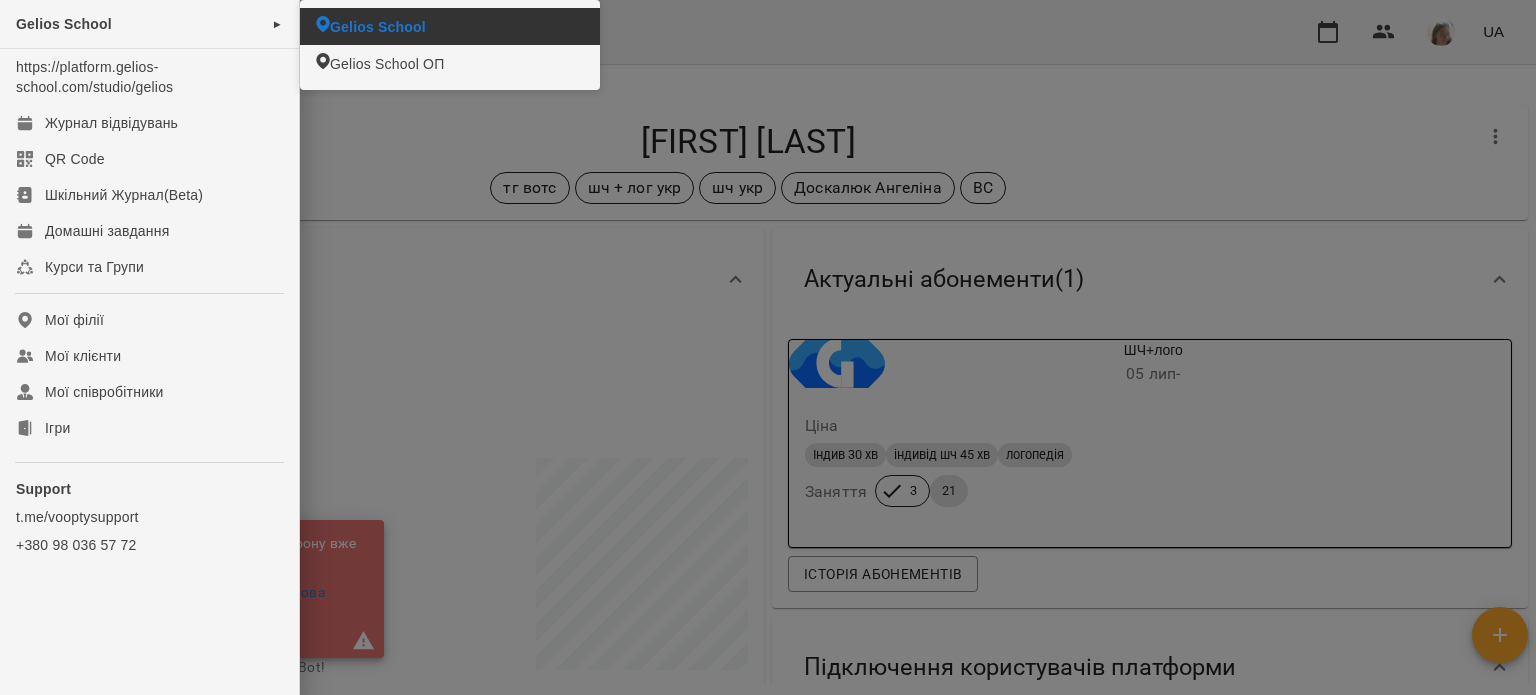 click on "Gelios School" at bounding box center [378, 27] 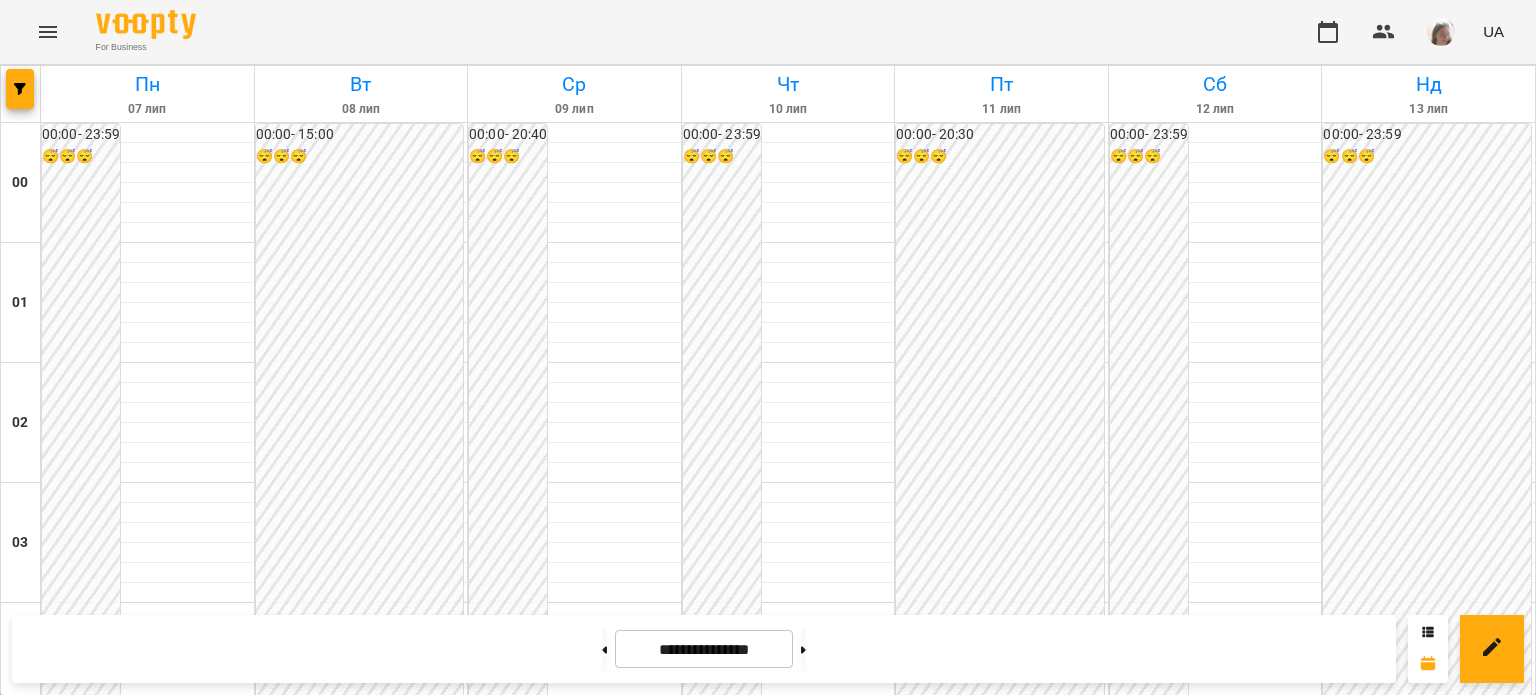 scroll, scrollTop: 2386, scrollLeft: 0, axis: vertical 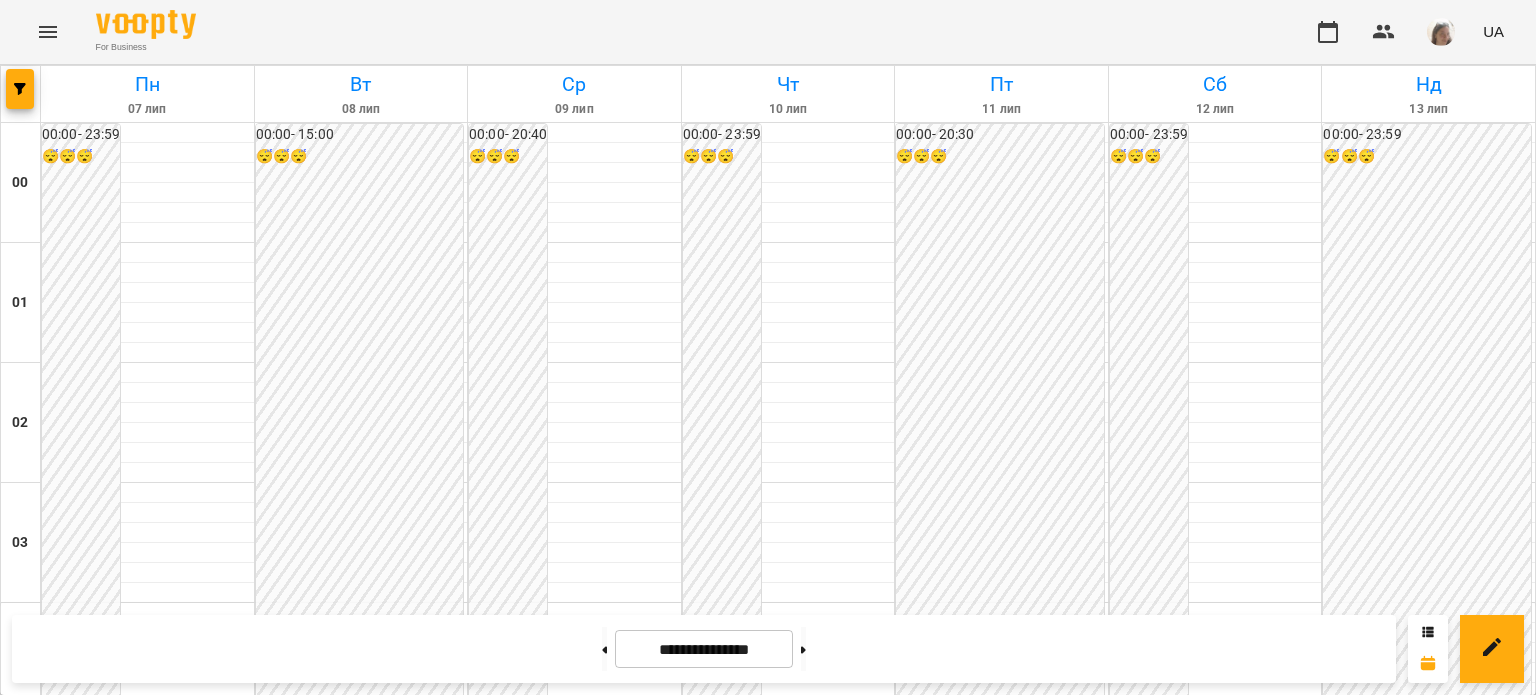click on "20:40" at bounding box center [1001, 2631] 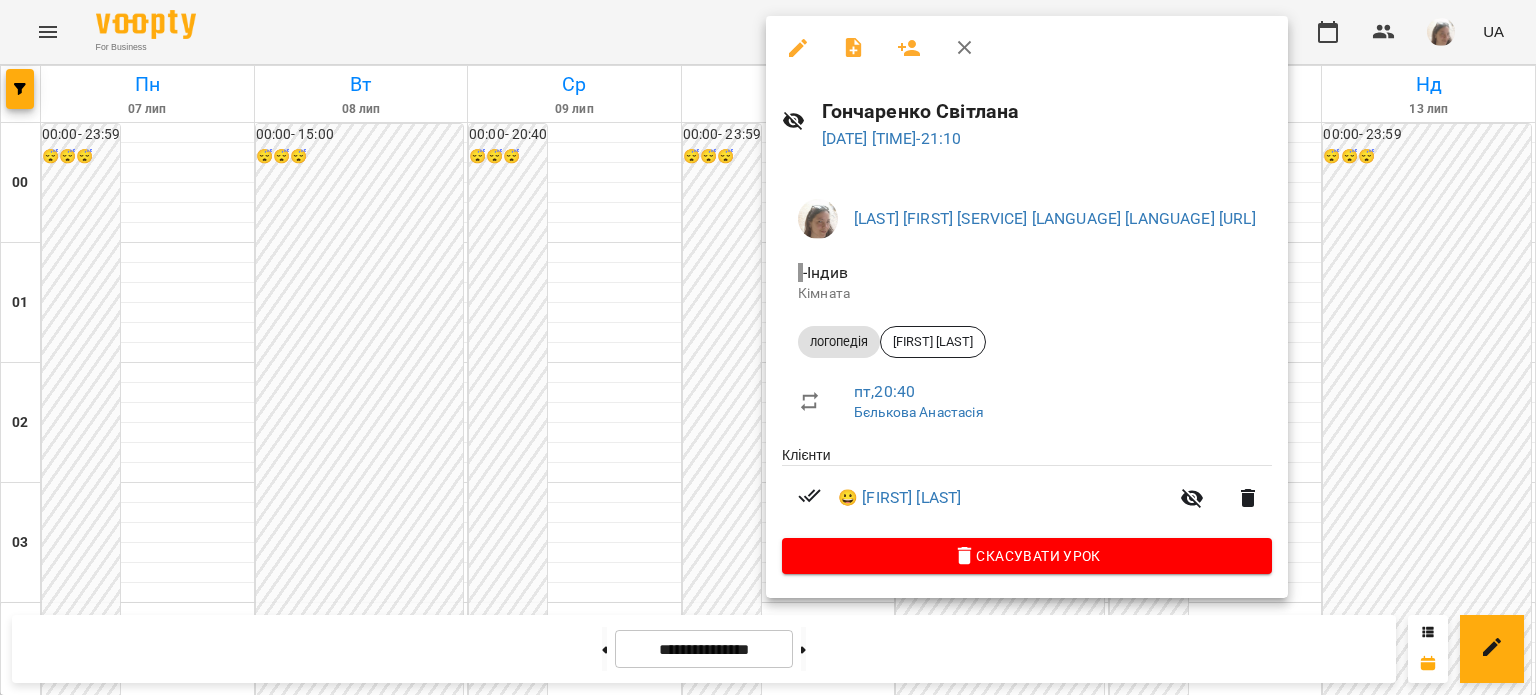 click at bounding box center (768, 347) 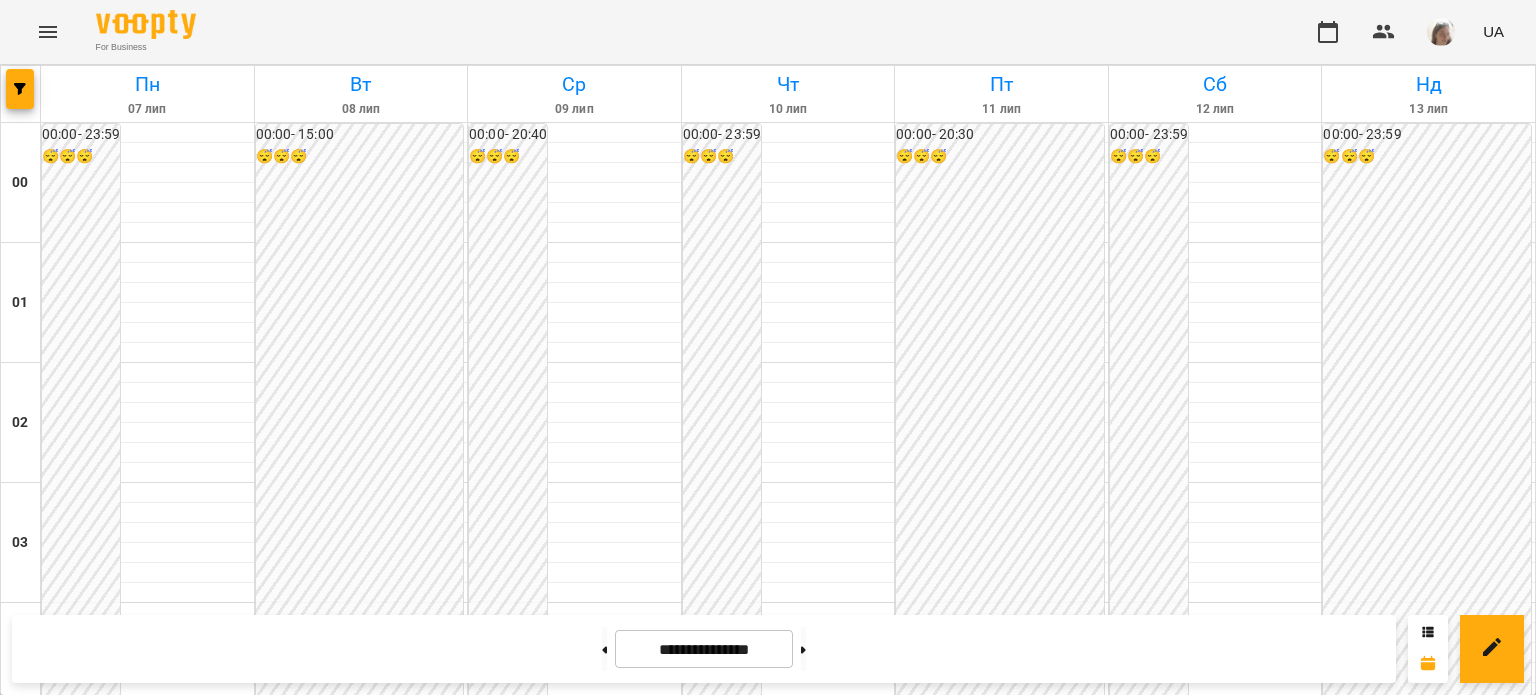 click on "21:15" at bounding box center [1001, 2691] 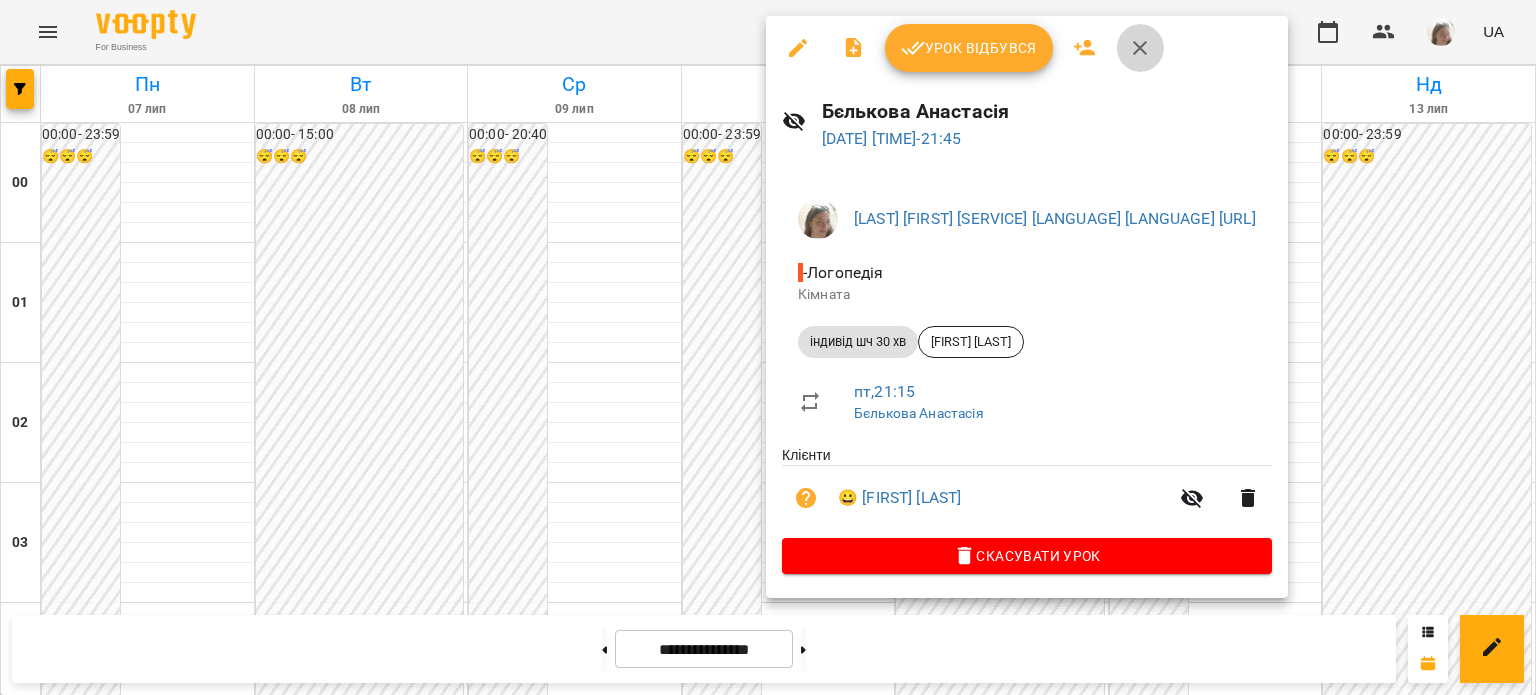 click 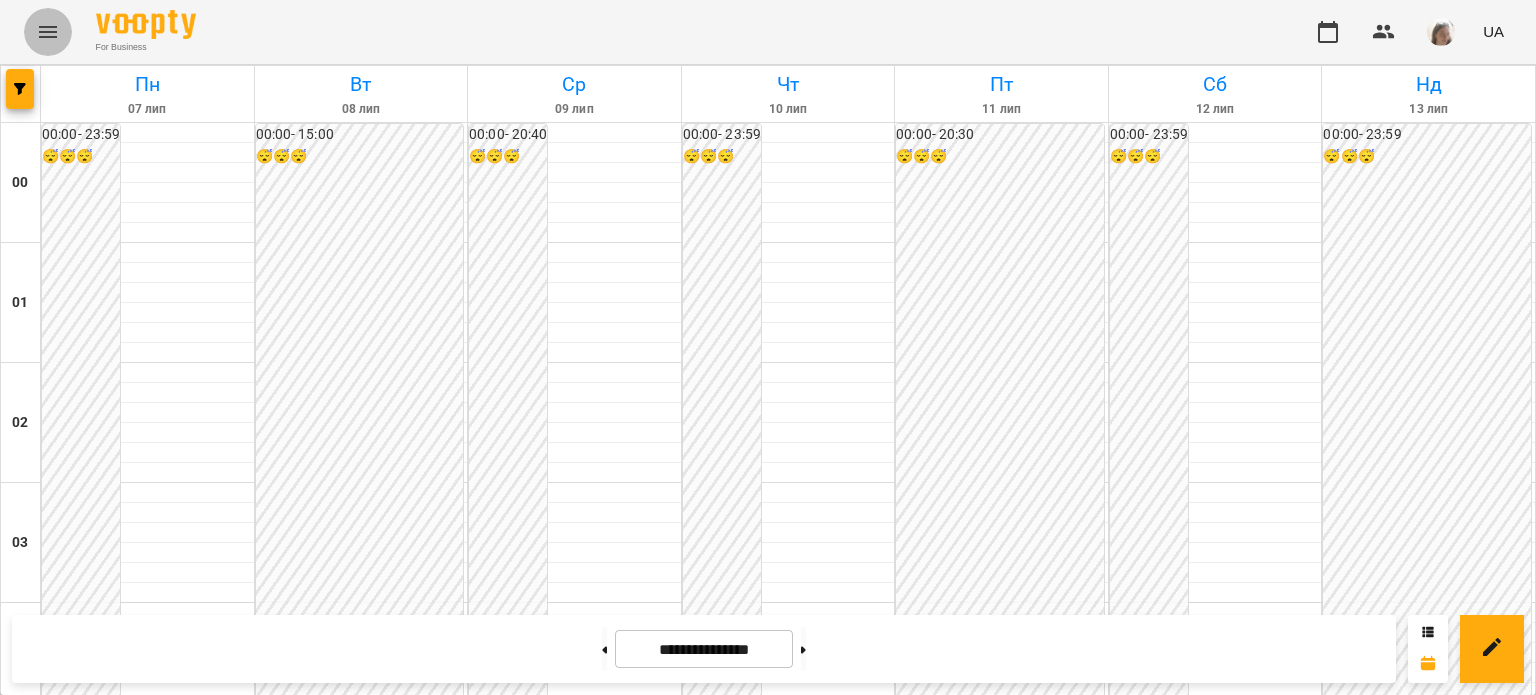 click 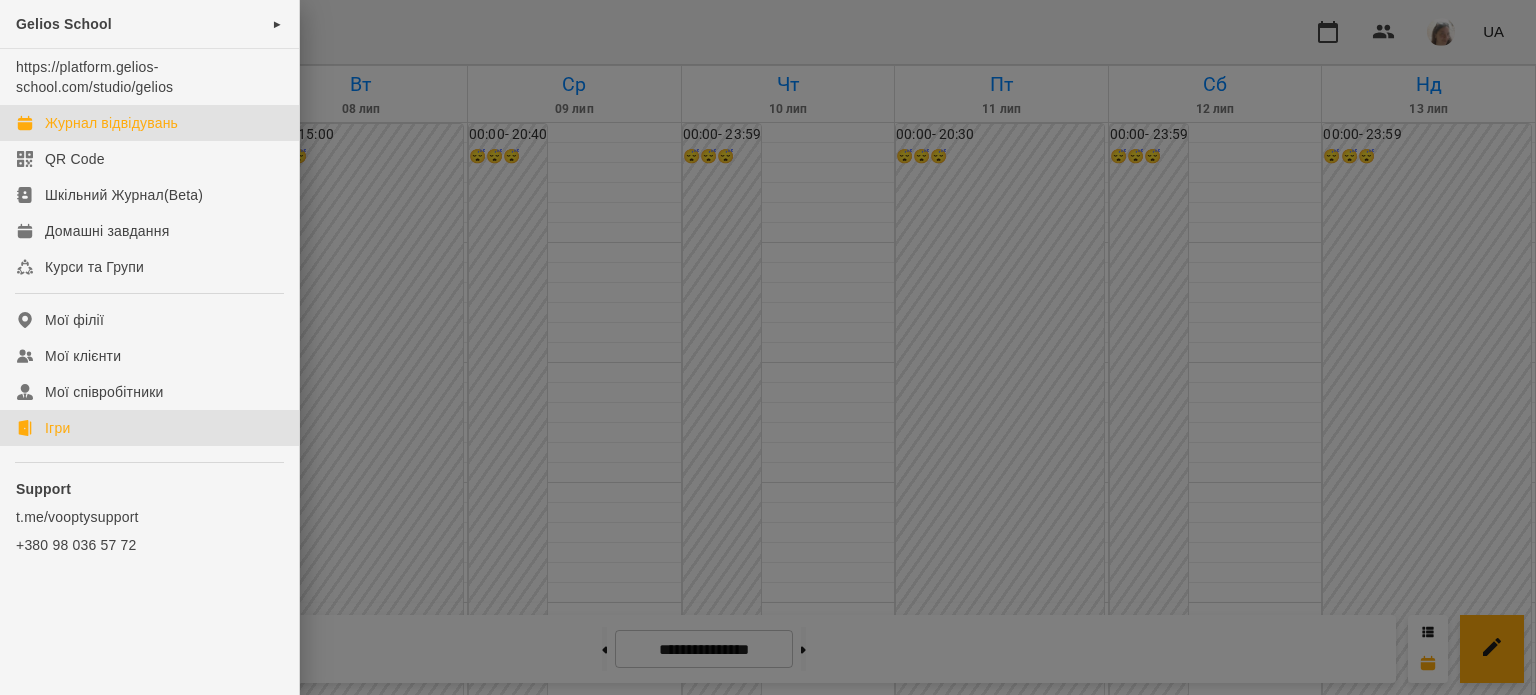 click on "Ігри" 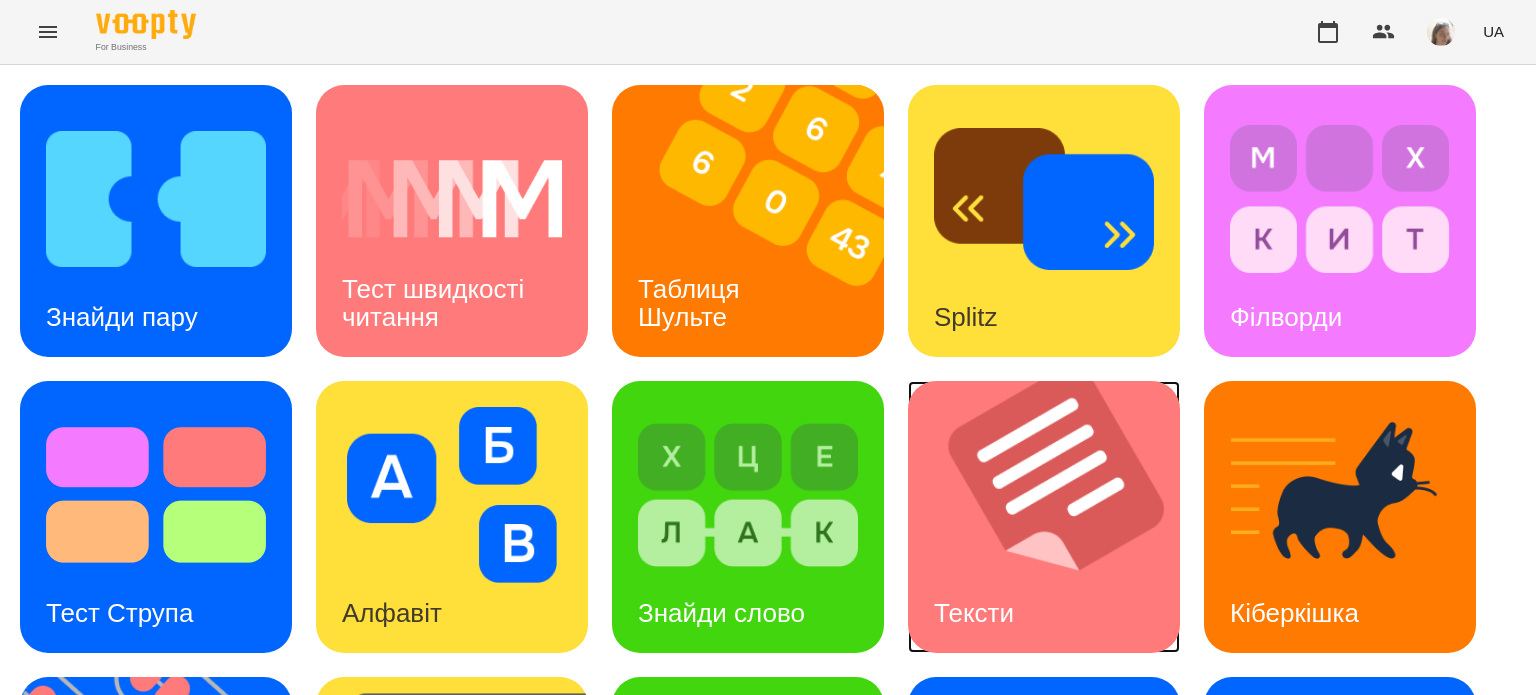 click at bounding box center (1056, 517) 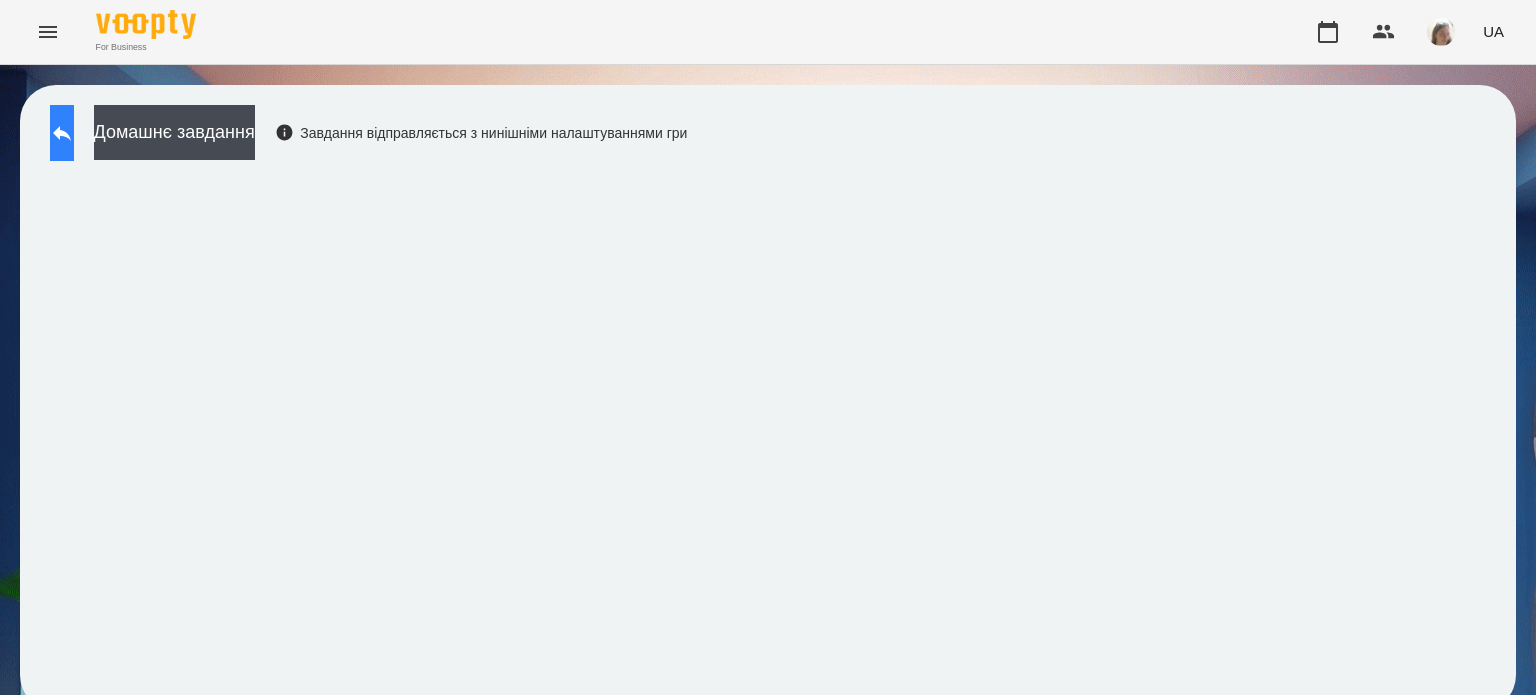 click 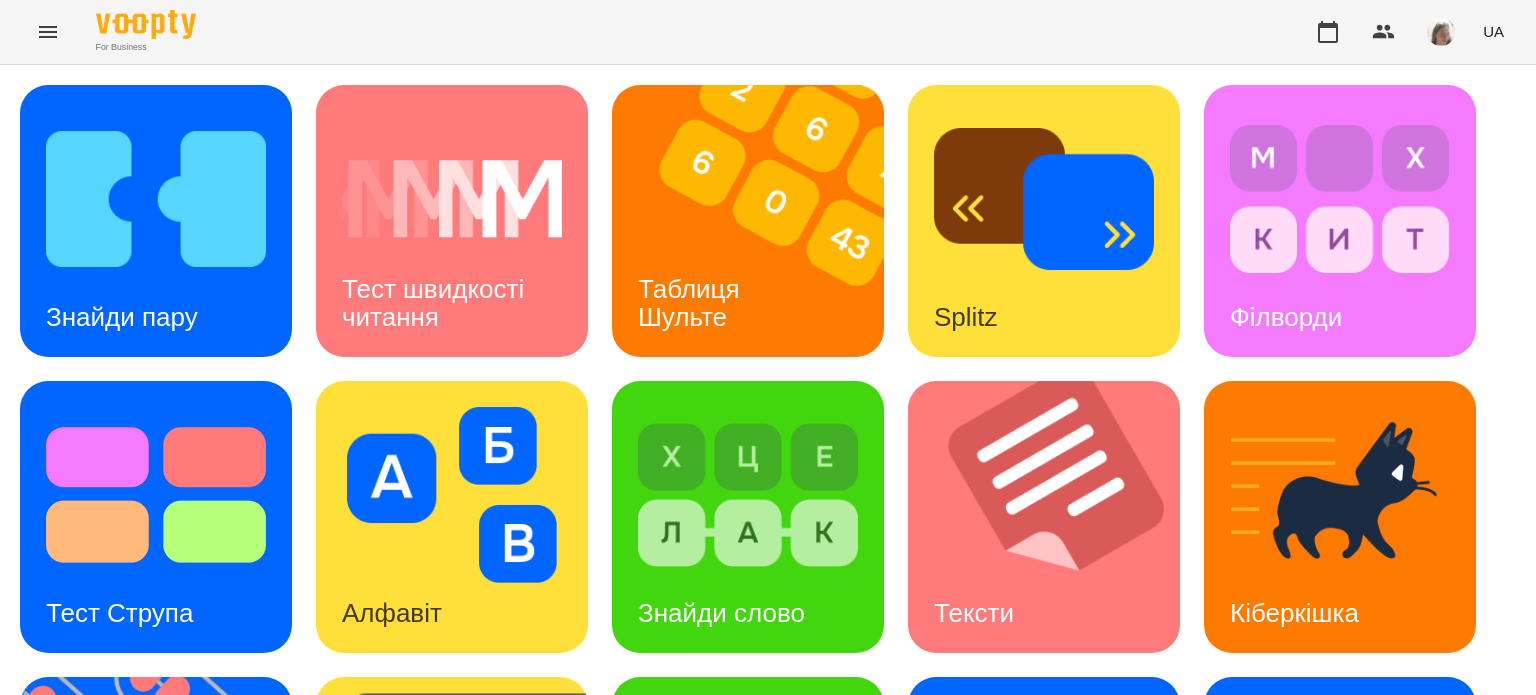 scroll, scrollTop: 569, scrollLeft: 0, axis: vertical 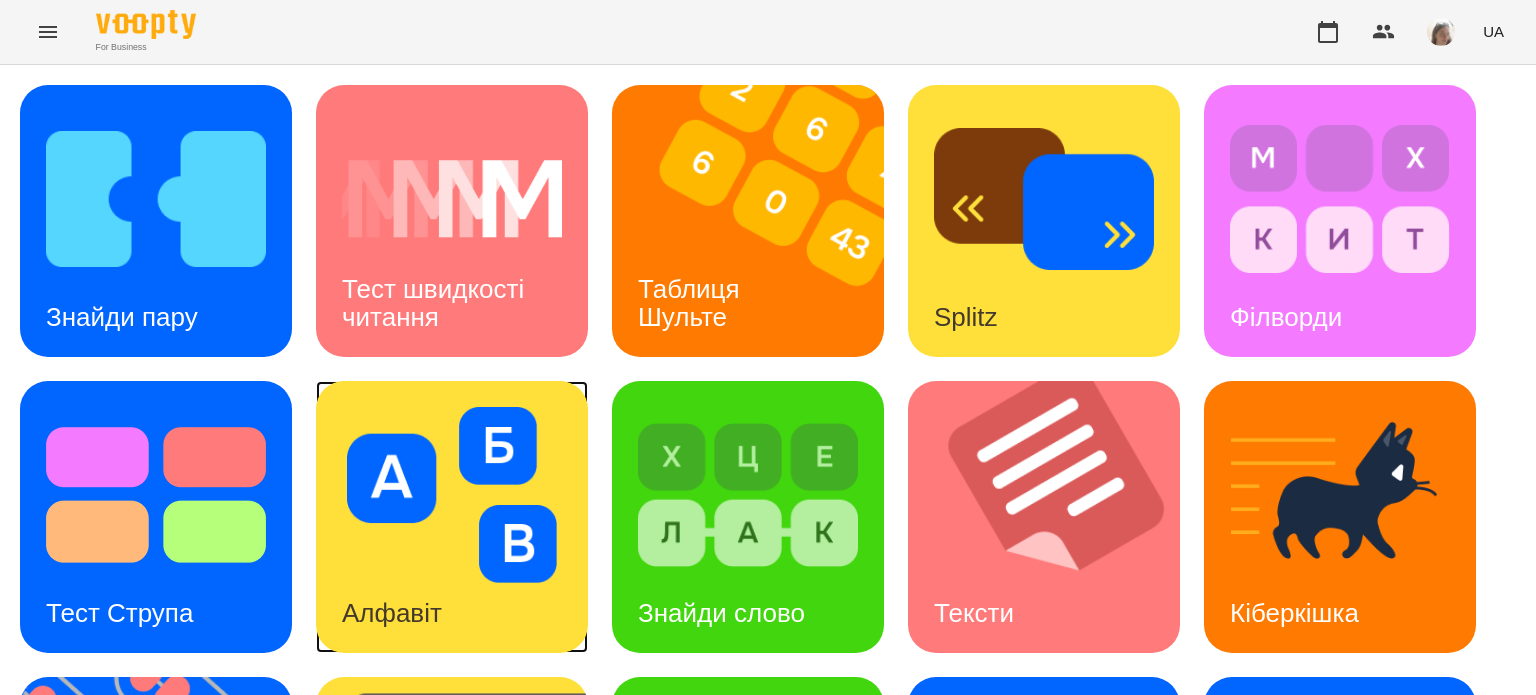 click on "Алфавіт" at bounding box center [392, 613] 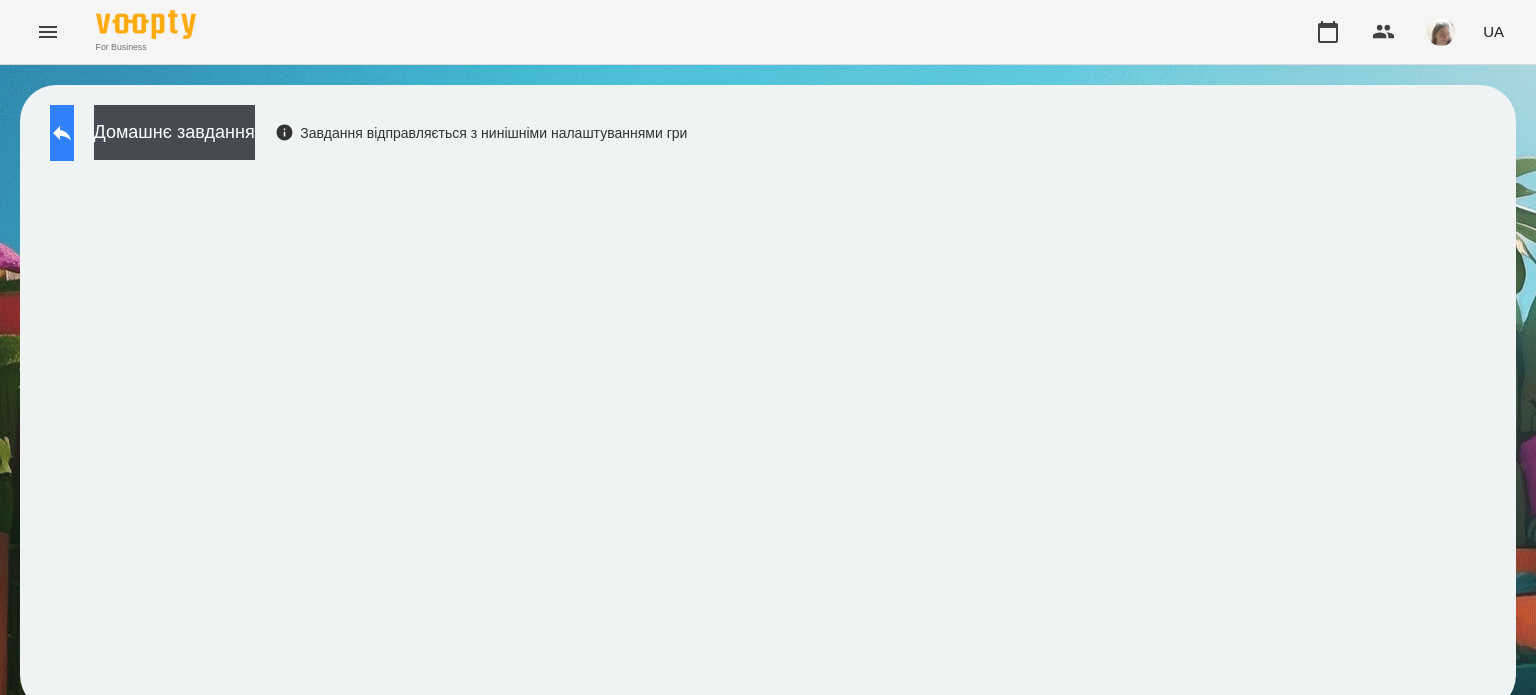 click 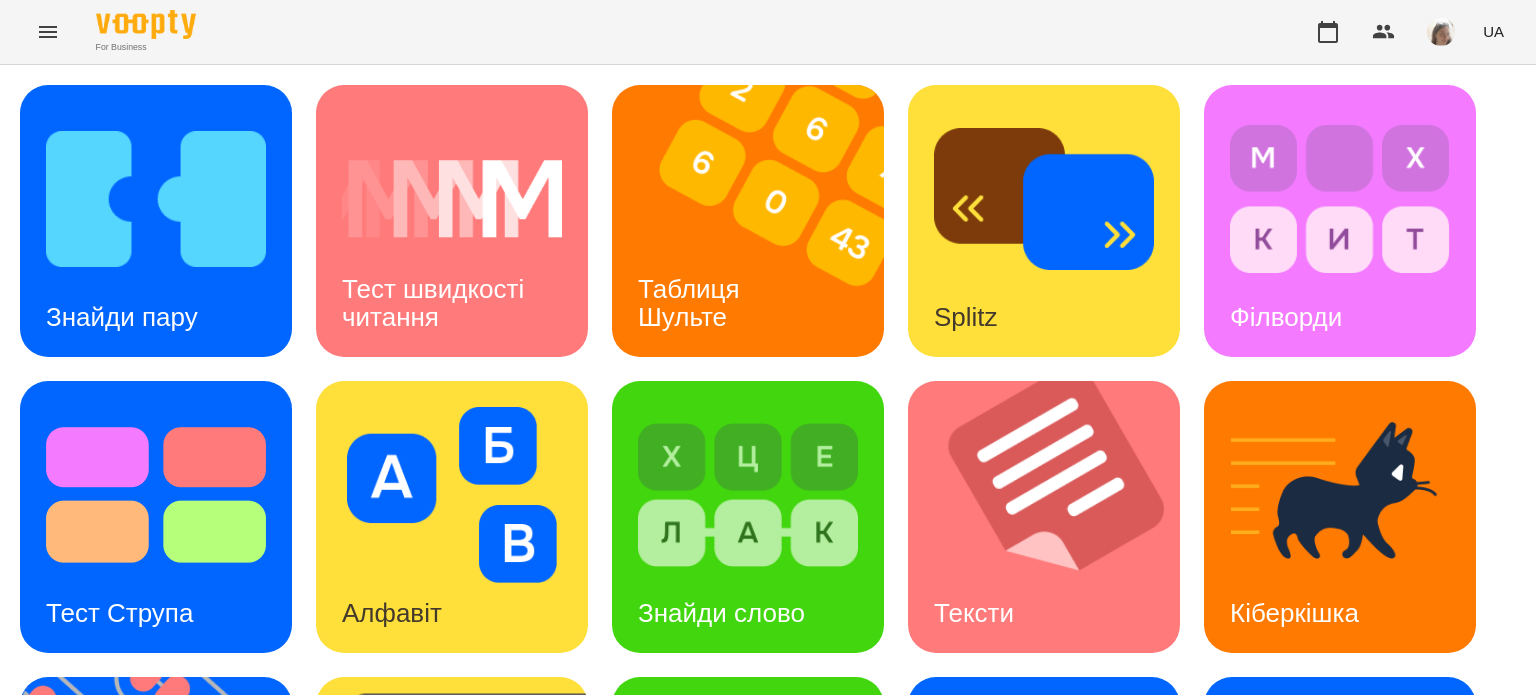 scroll, scrollTop: 569, scrollLeft: 0, axis: vertical 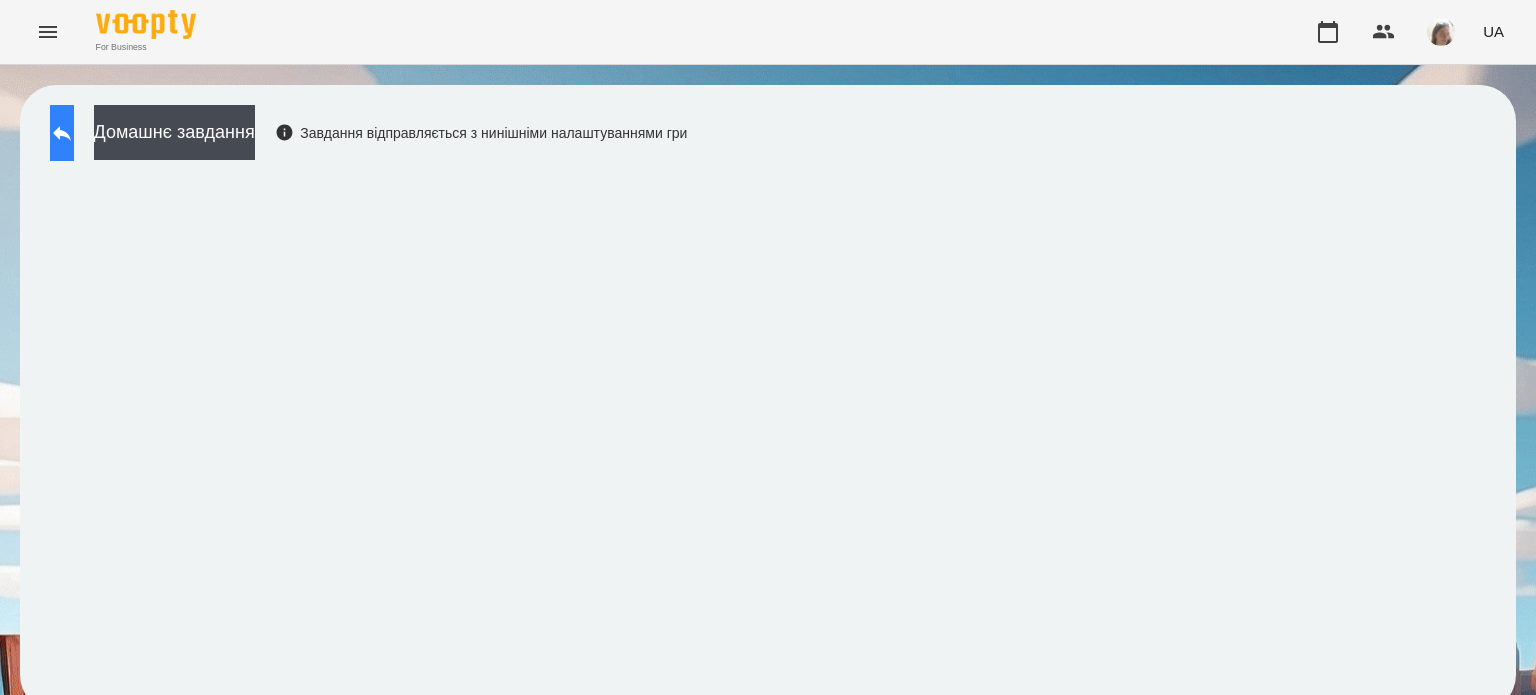 click at bounding box center [62, 133] 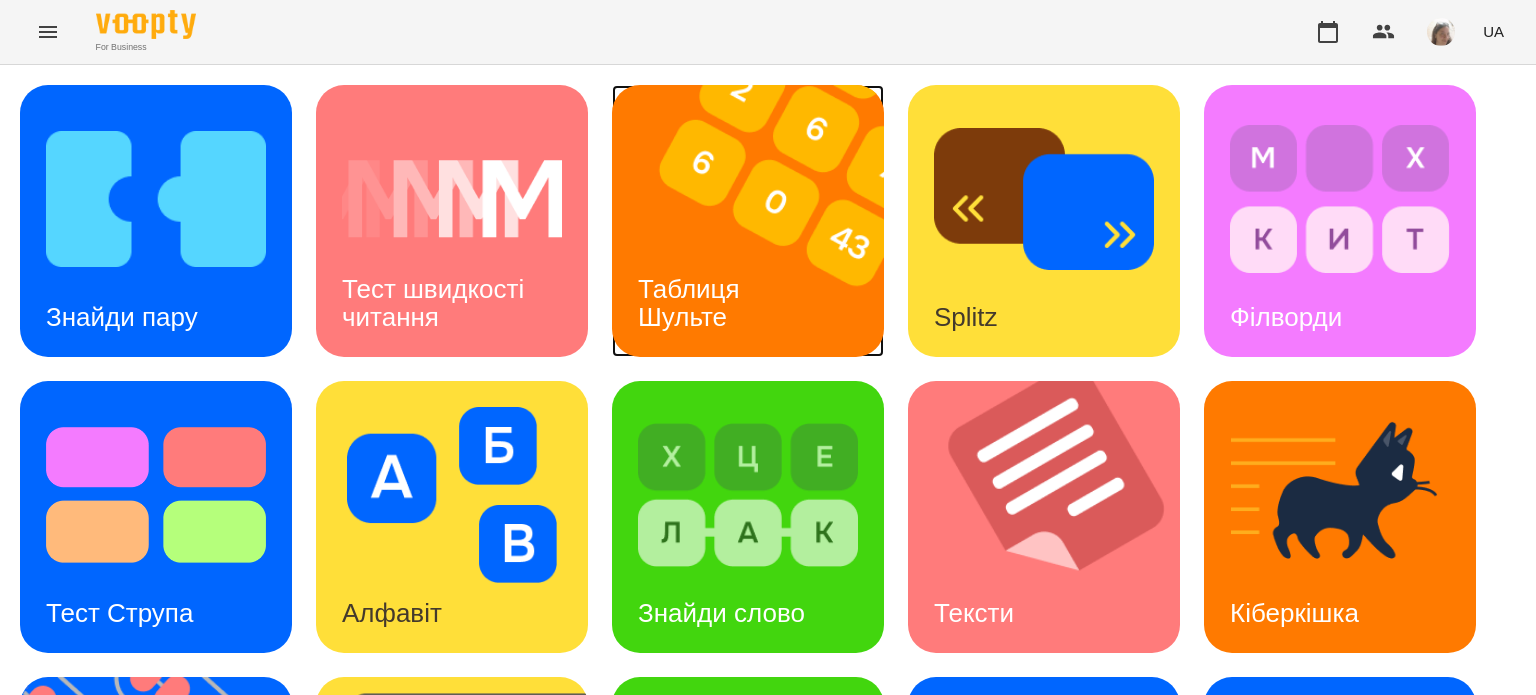click on "Таблиця
Шульте" at bounding box center [692, 302] 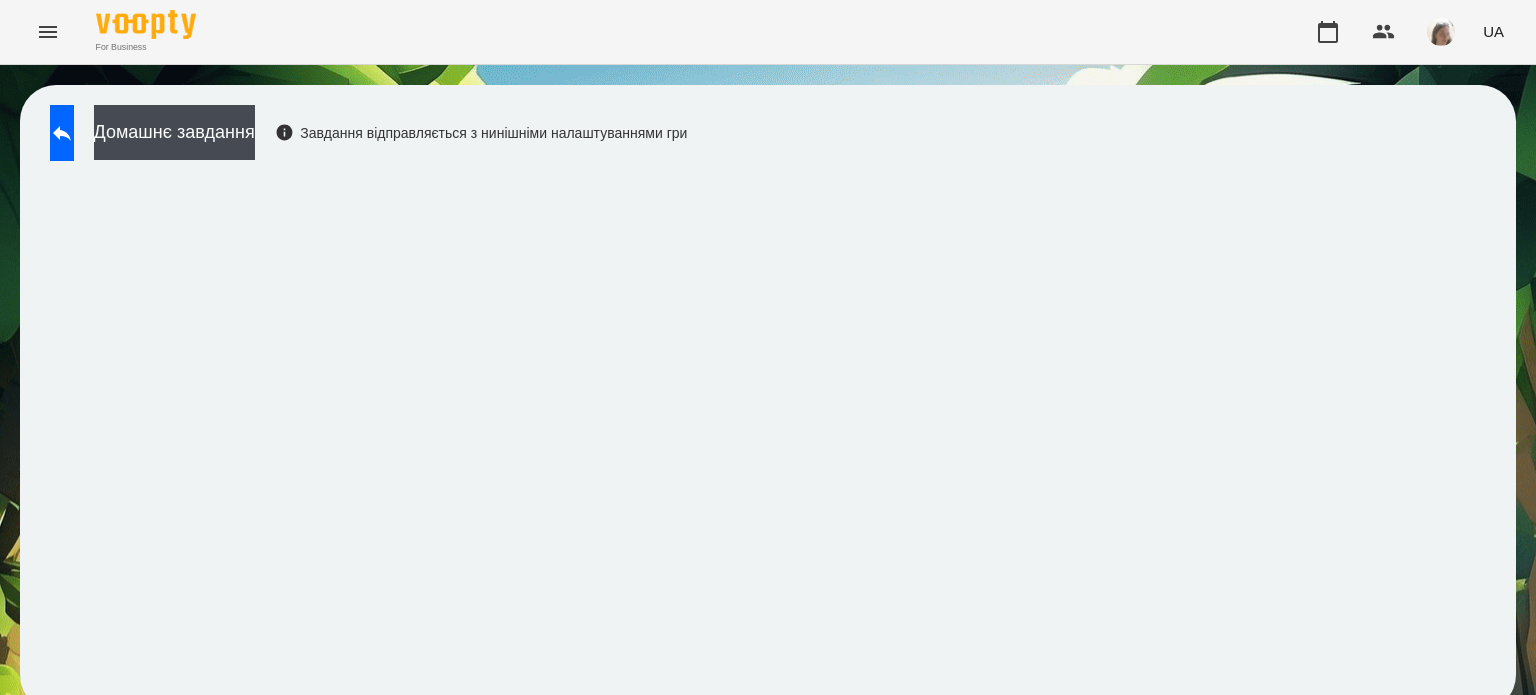 scroll, scrollTop: 15, scrollLeft: 0, axis: vertical 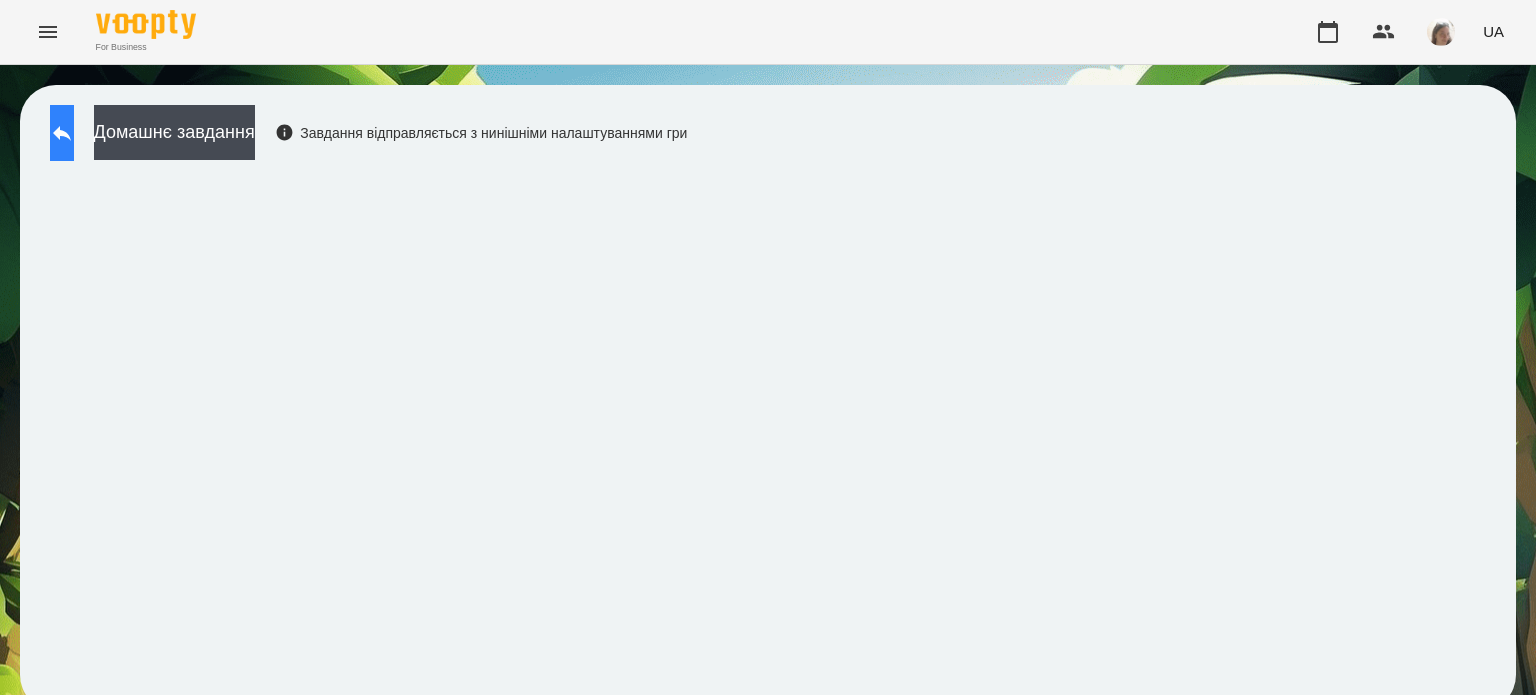 click 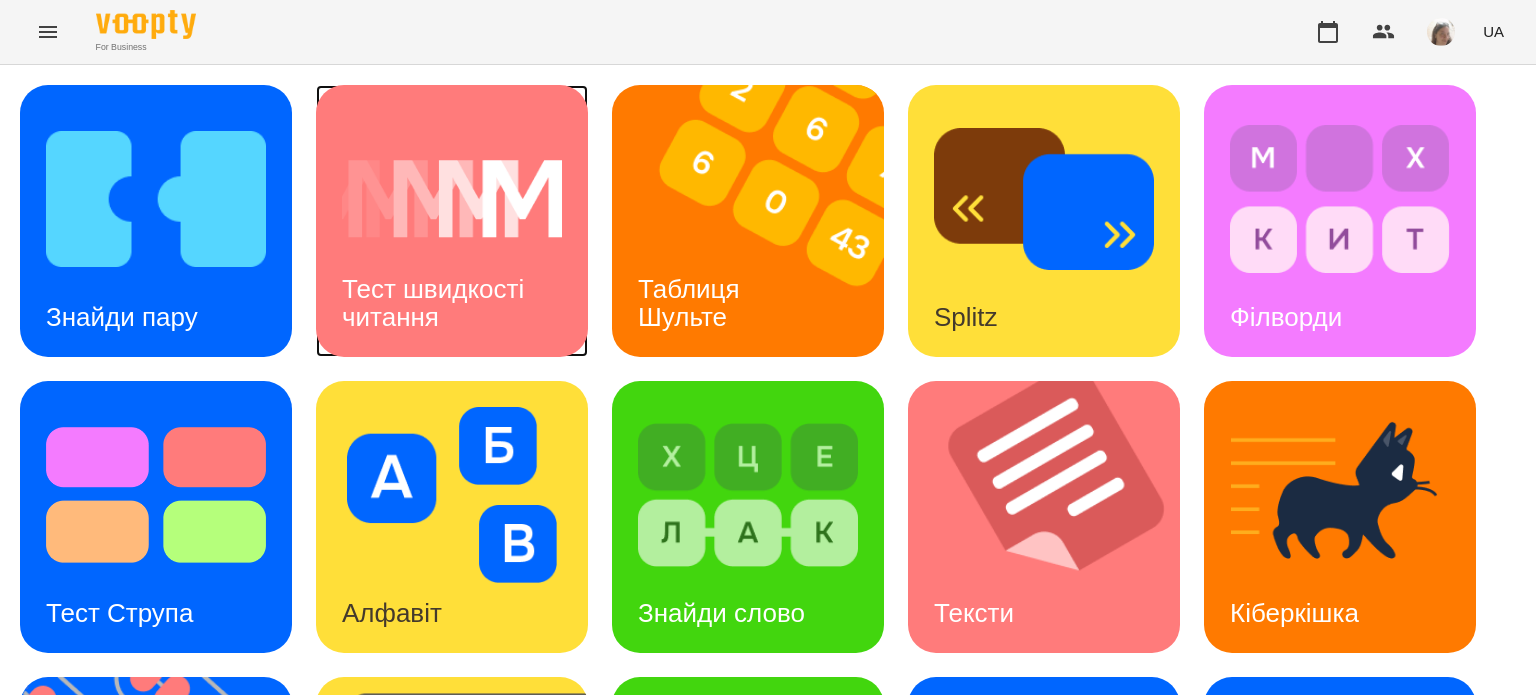 click on "Тест швидкості читання" at bounding box center [452, 303] 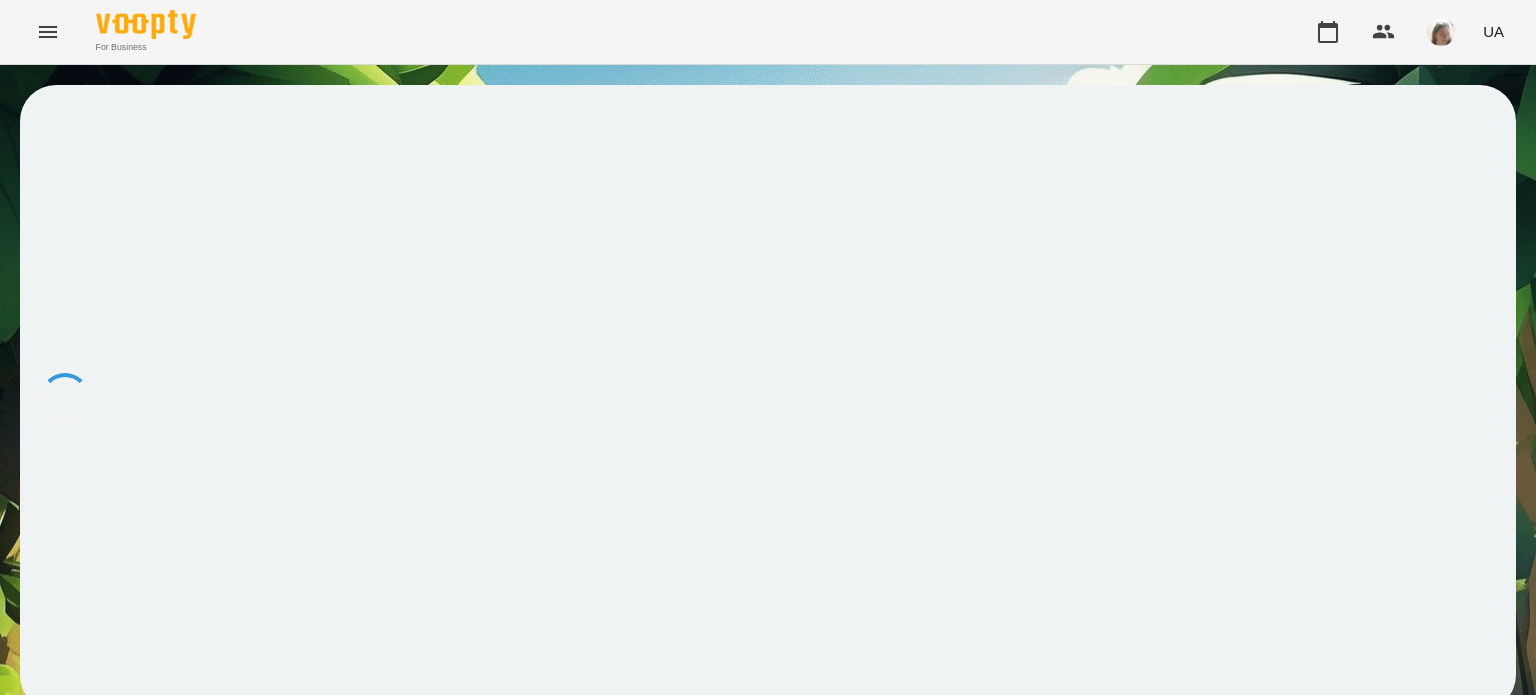 scroll, scrollTop: 0, scrollLeft: 0, axis: both 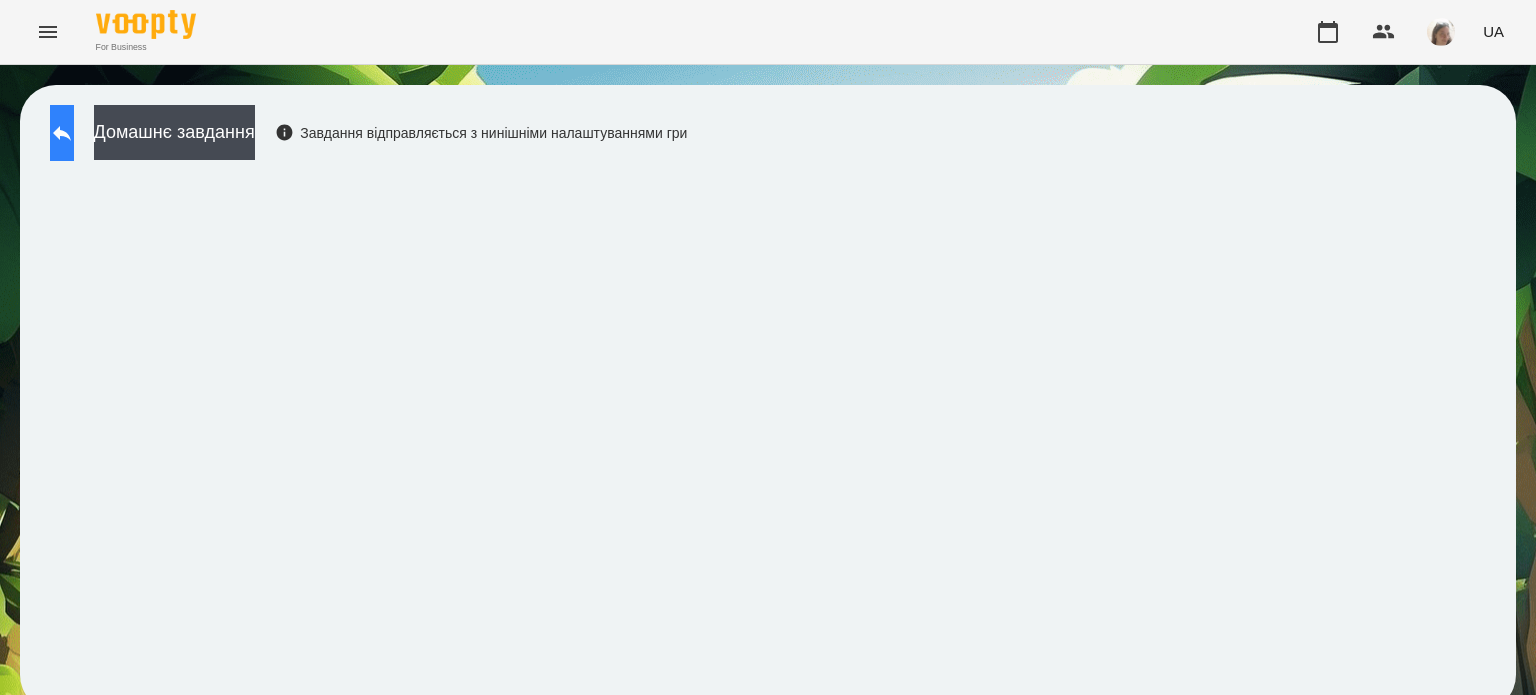 click 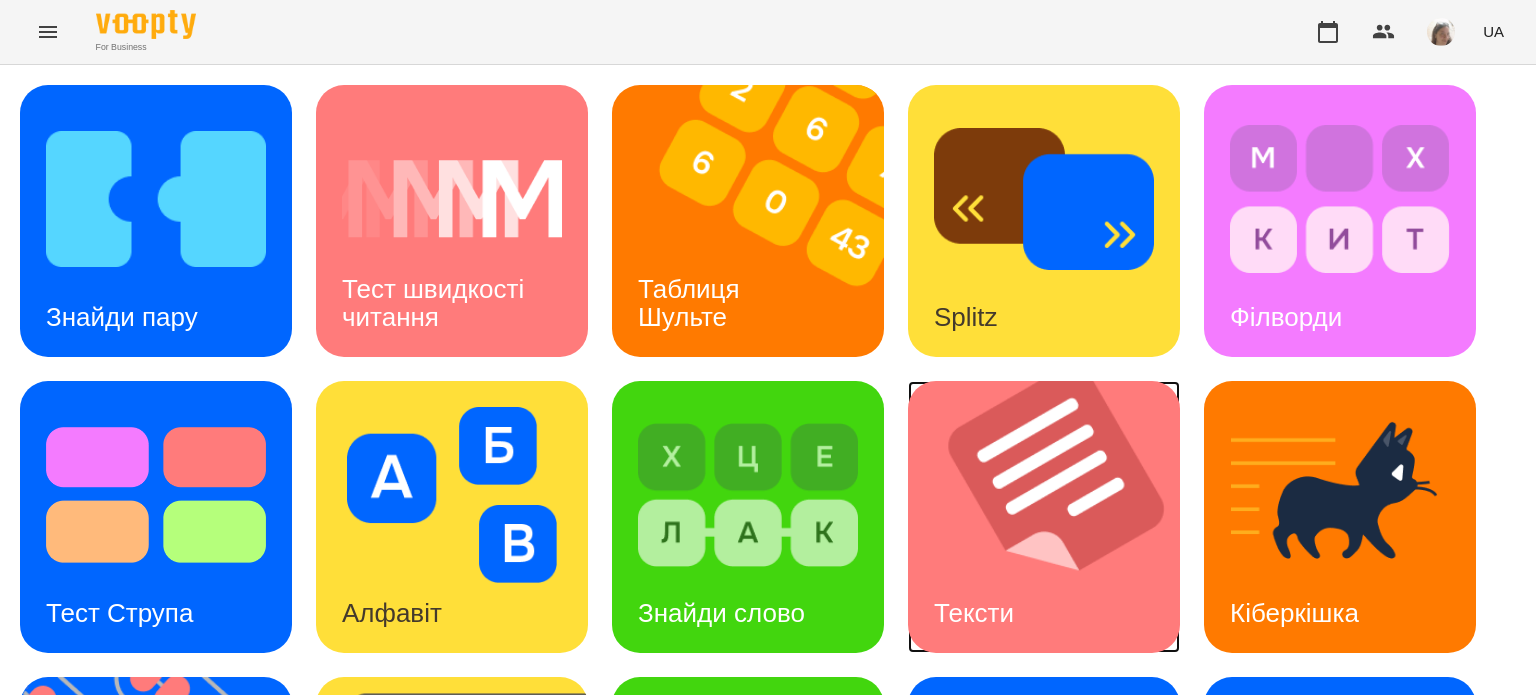 click at bounding box center (1056, 517) 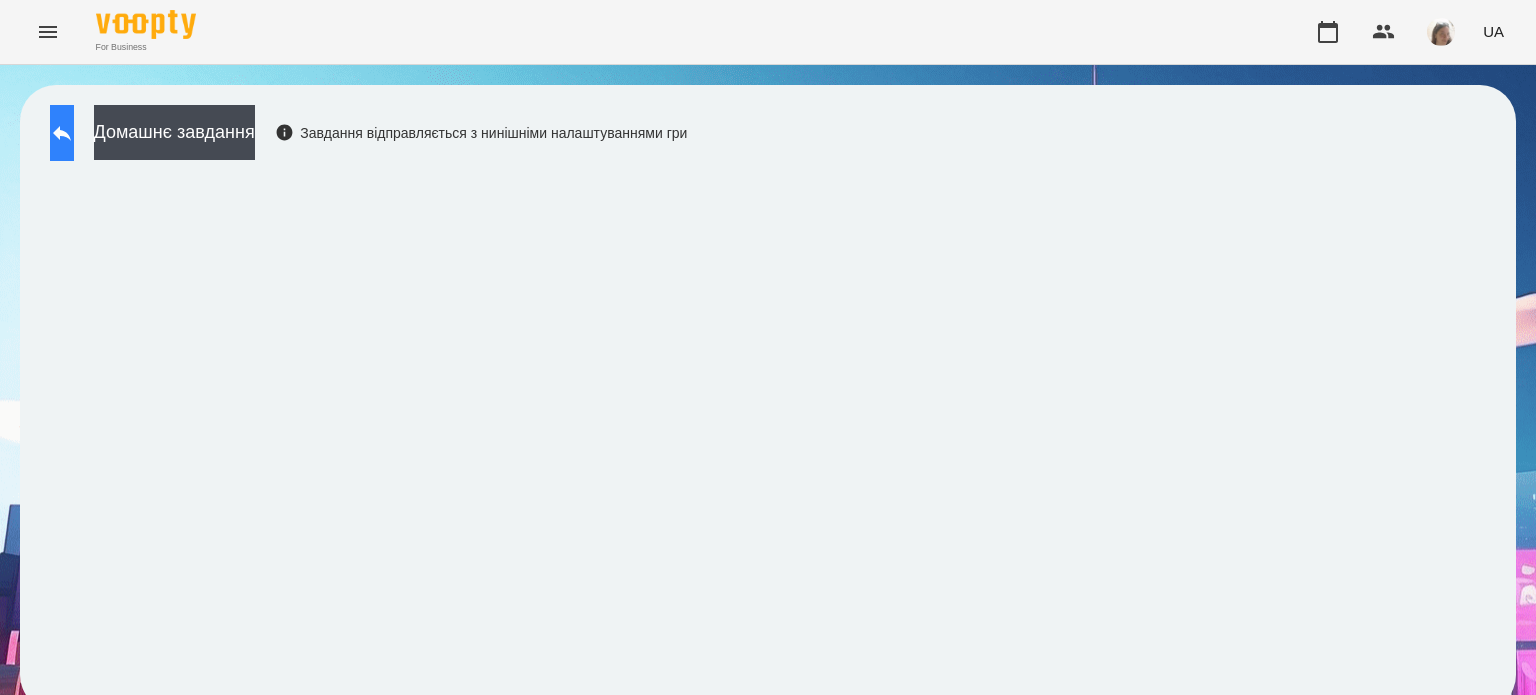 click at bounding box center (62, 133) 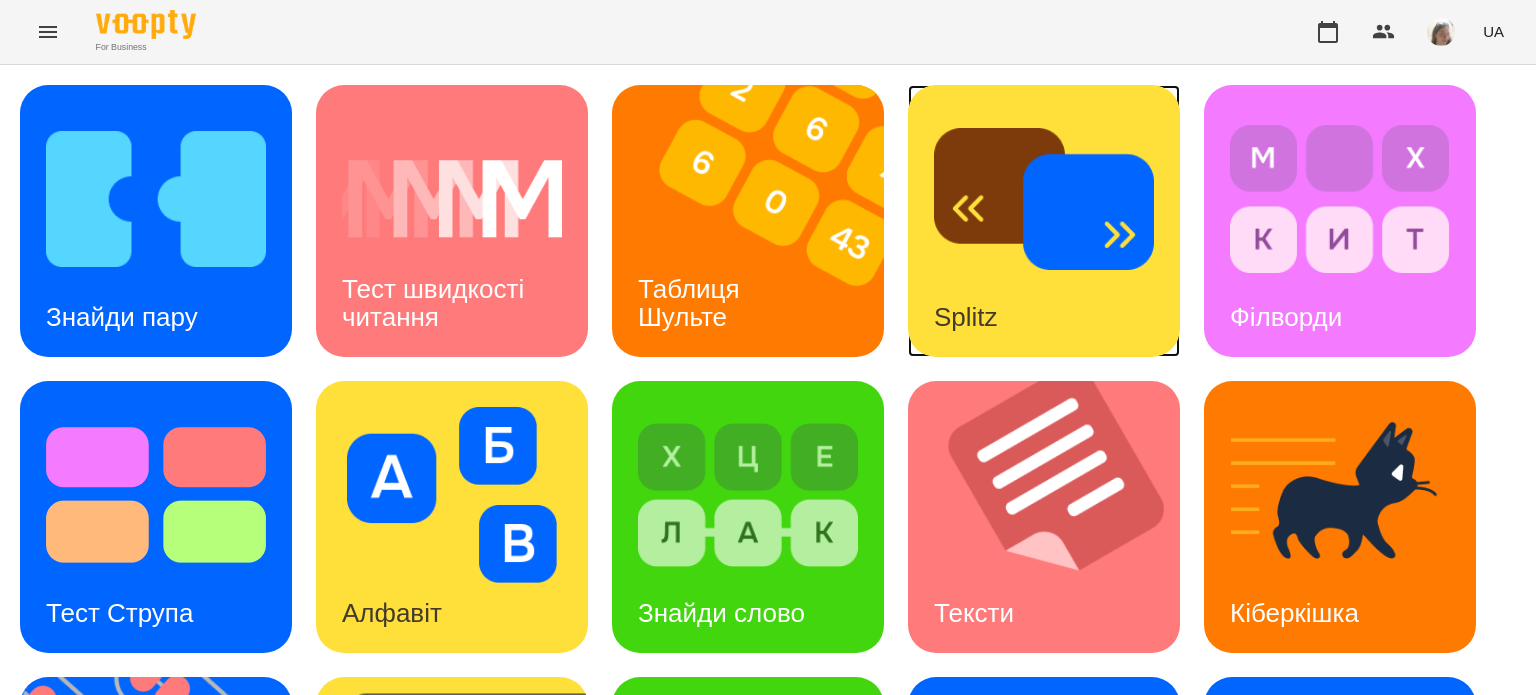 click at bounding box center (1044, 199) 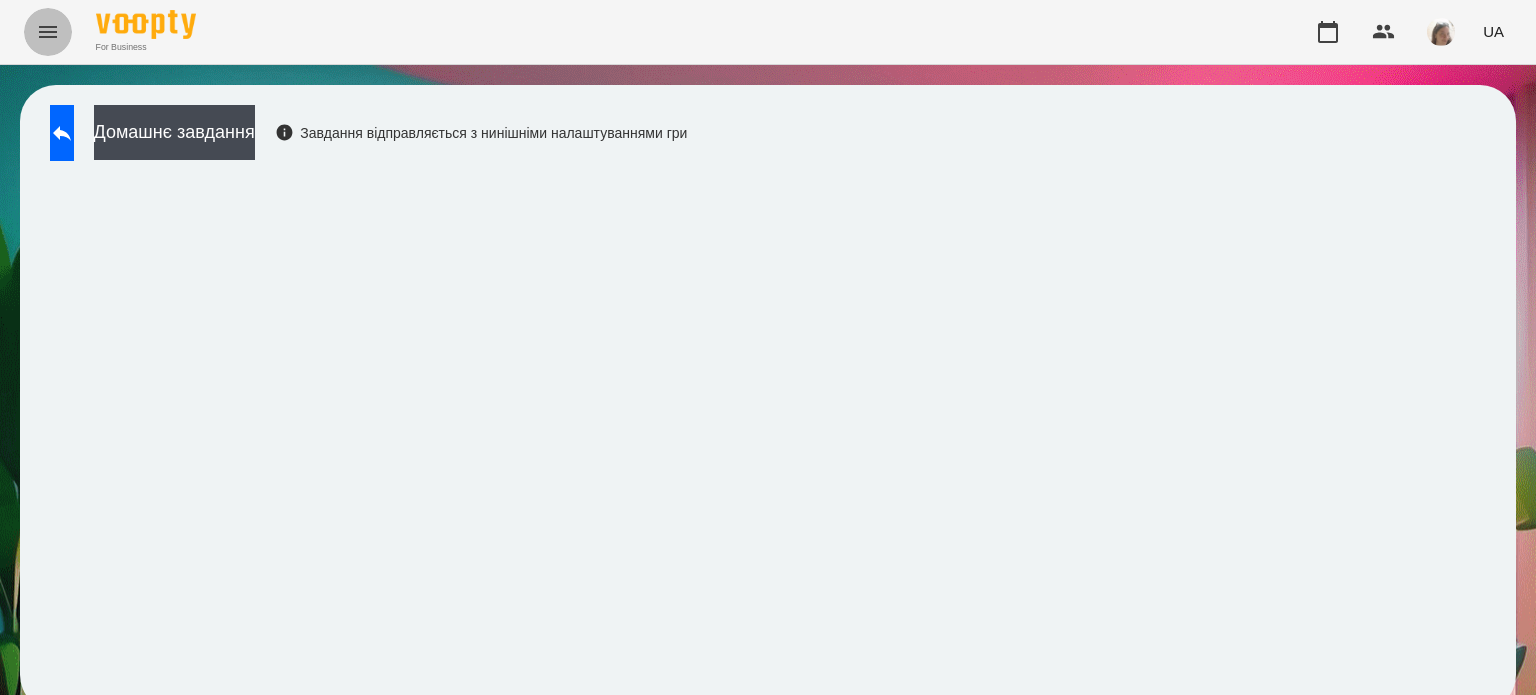click 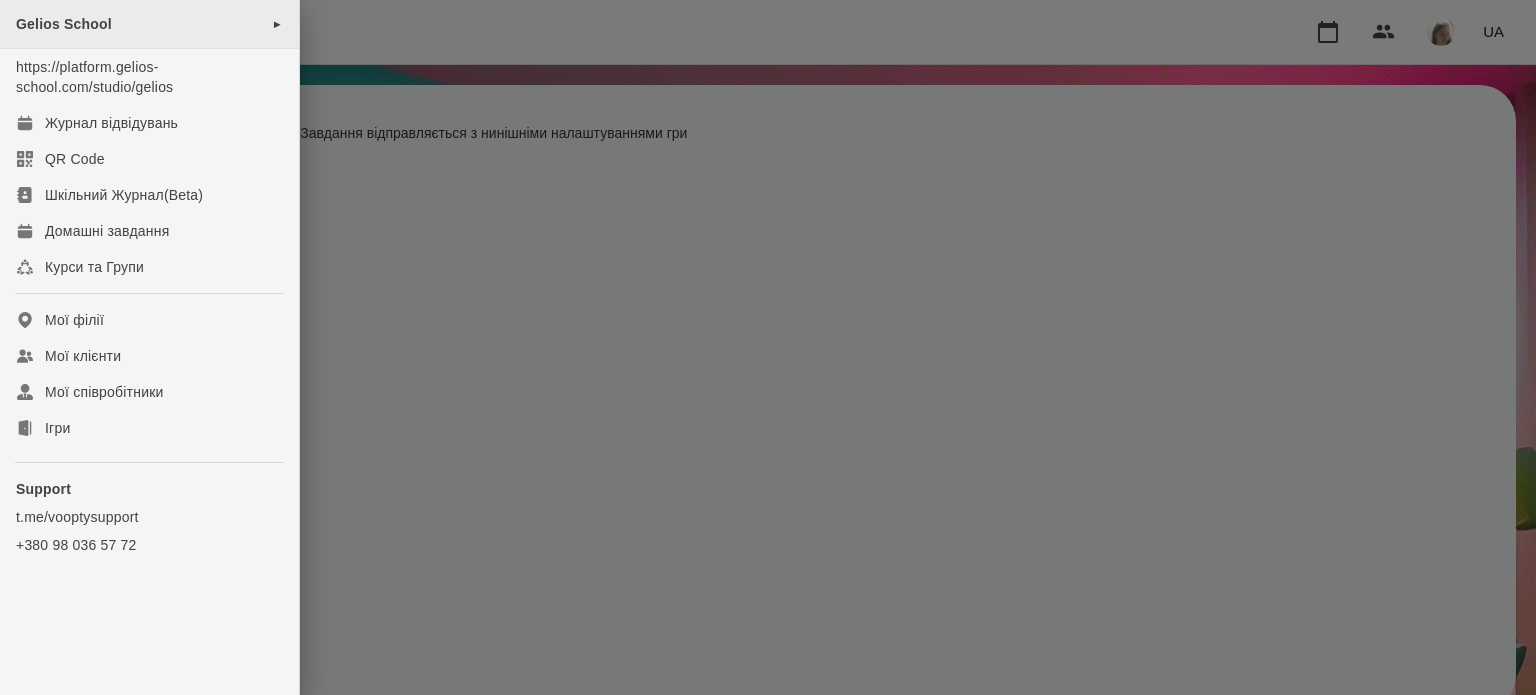click on "Gelios School ►" at bounding box center [149, 24] 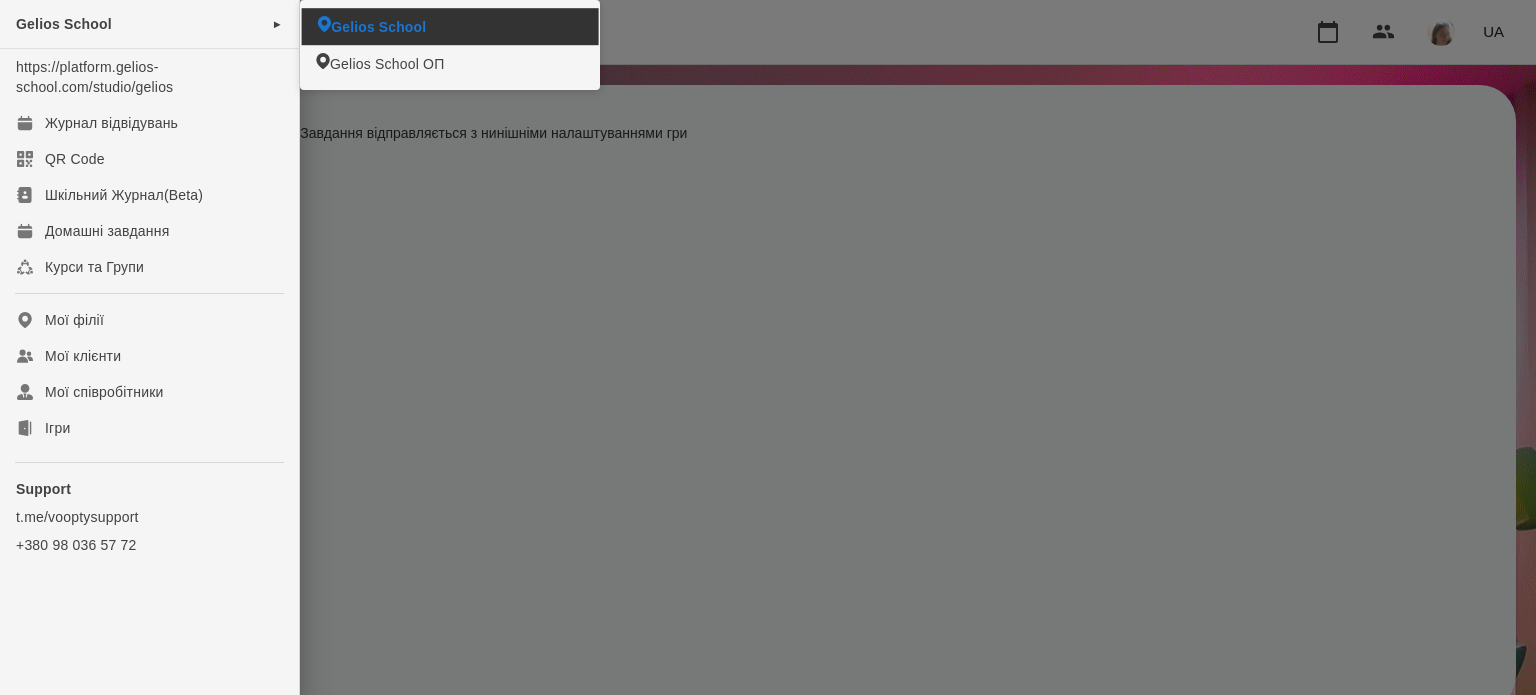 click on "Gelios School" at bounding box center (450, 26) 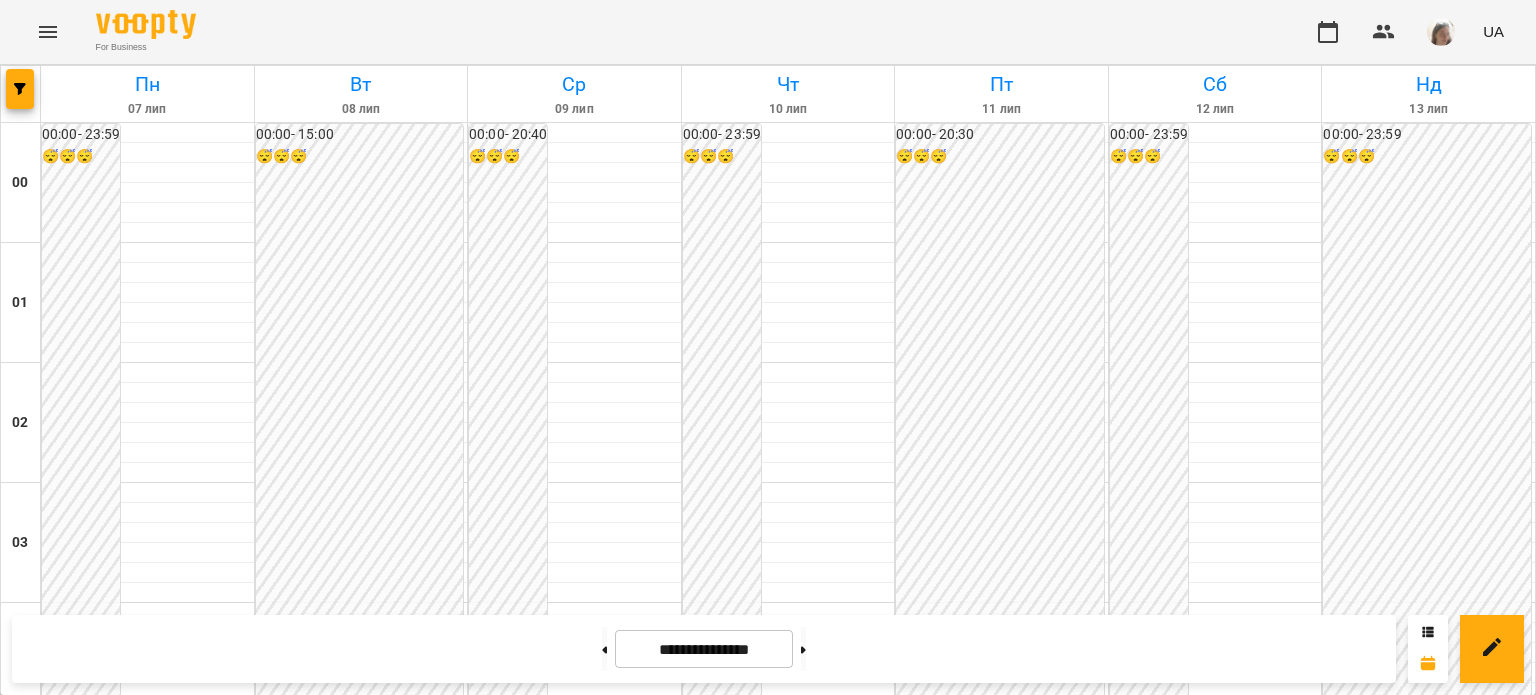 scroll, scrollTop: 2397, scrollLeft: 0, axis: vertical 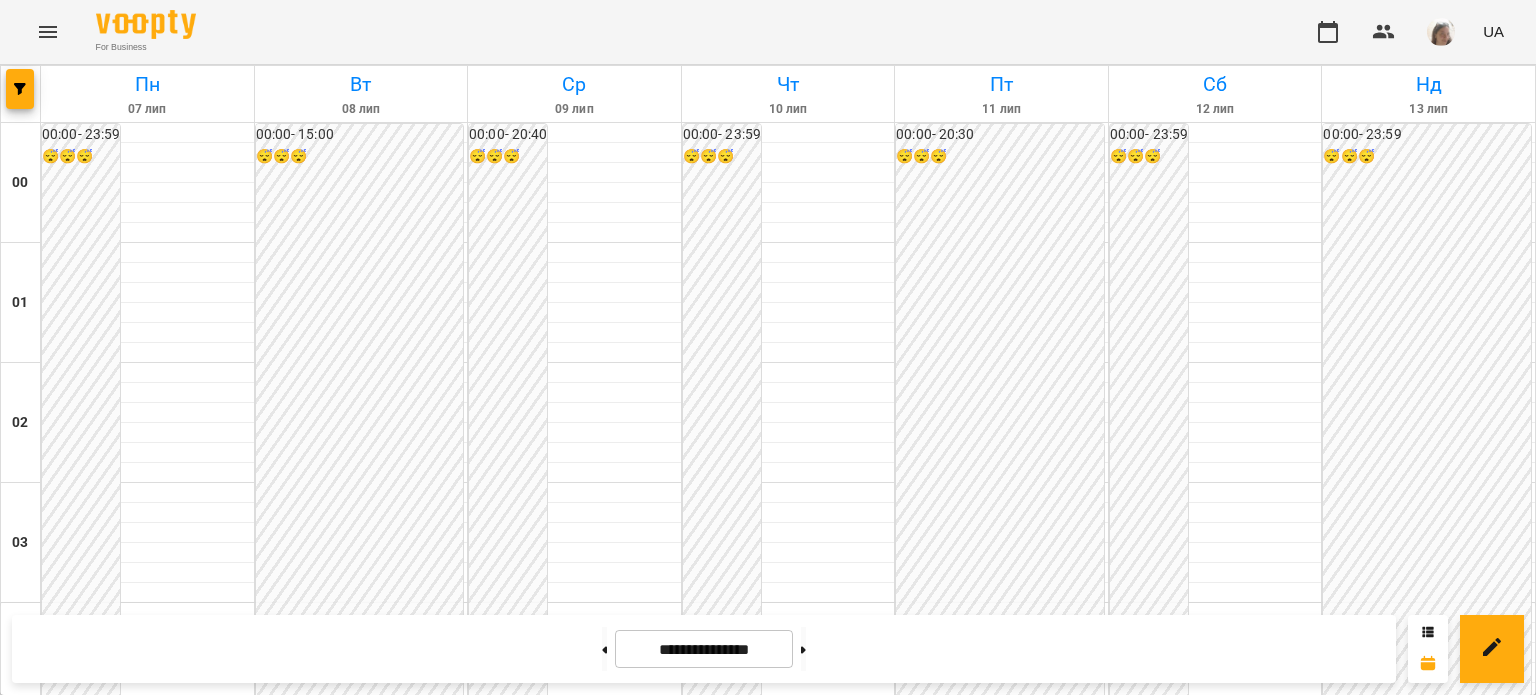click on "21:15" at bounding box center [1001, 2691] 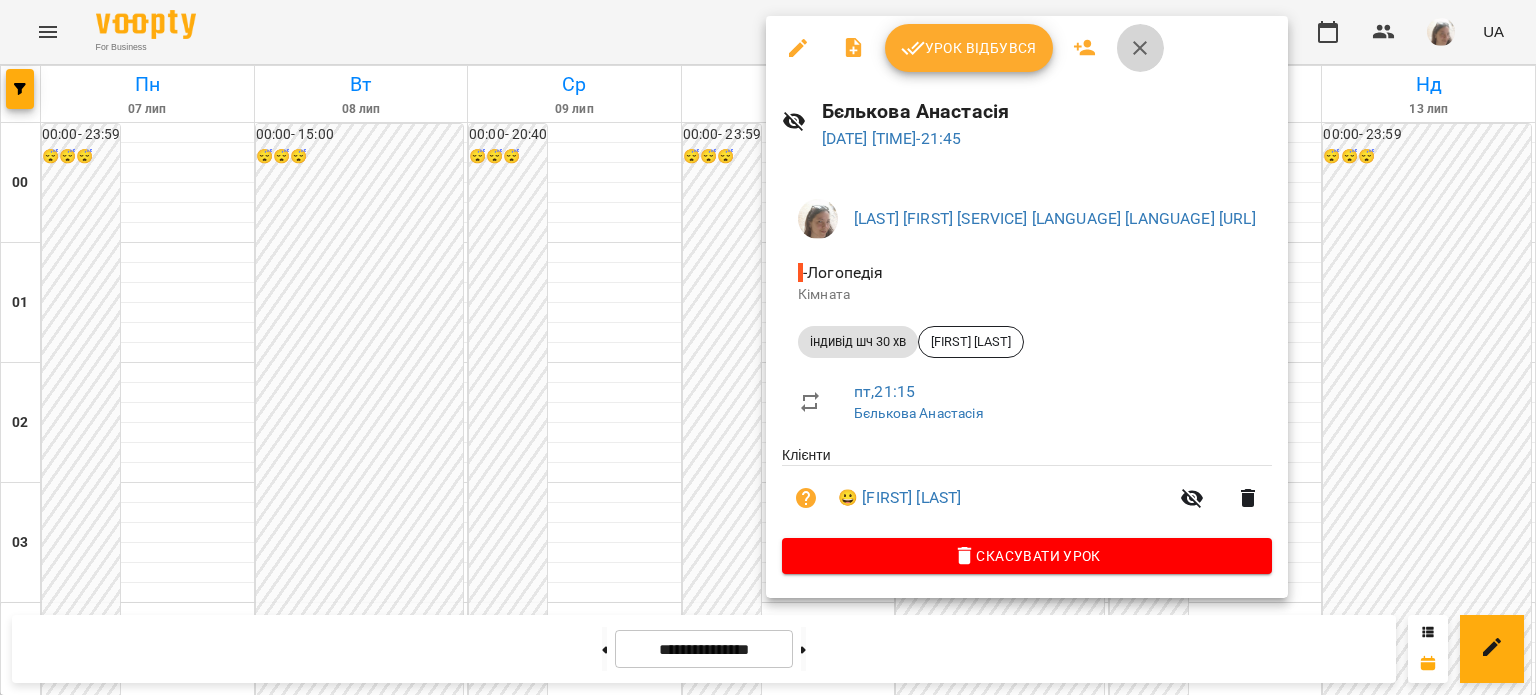 click 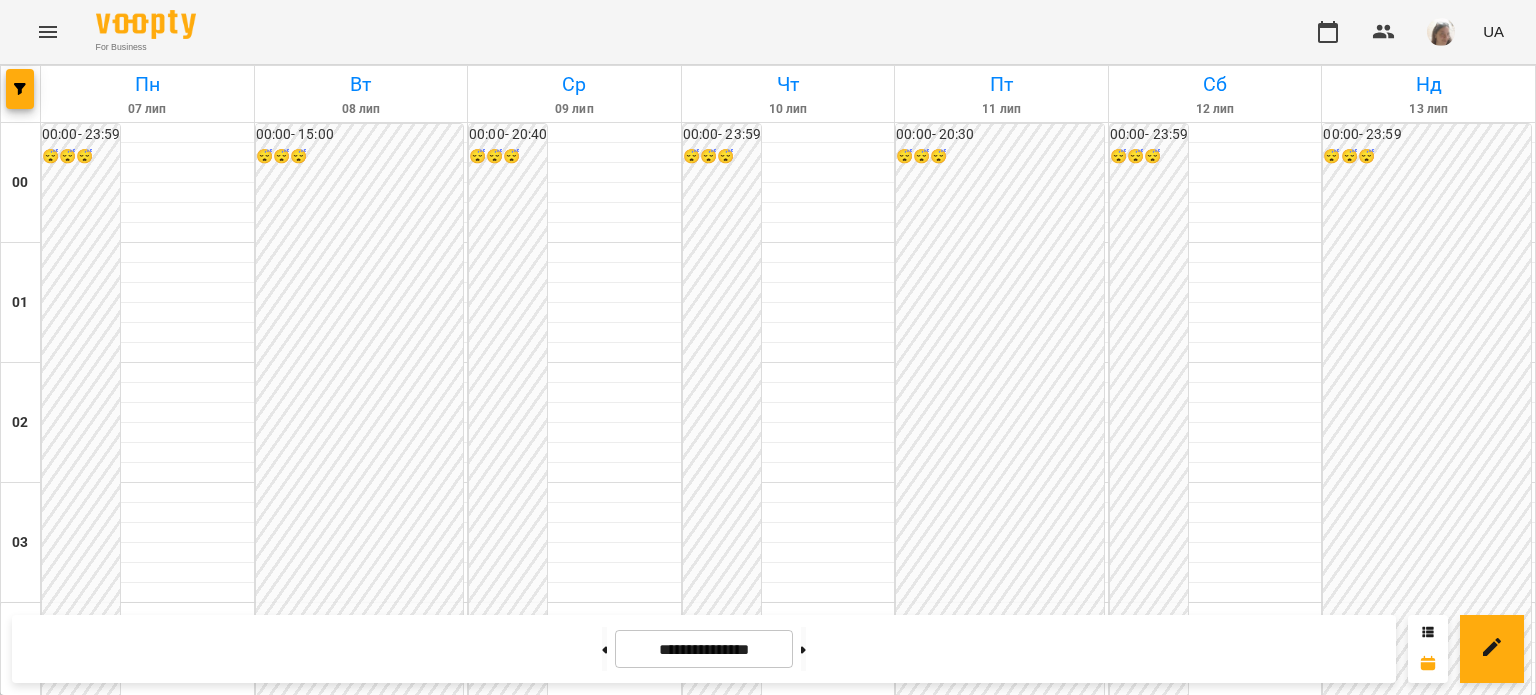 scroll, scrollTop: 25, scrollLeft: 0, axis: vertical 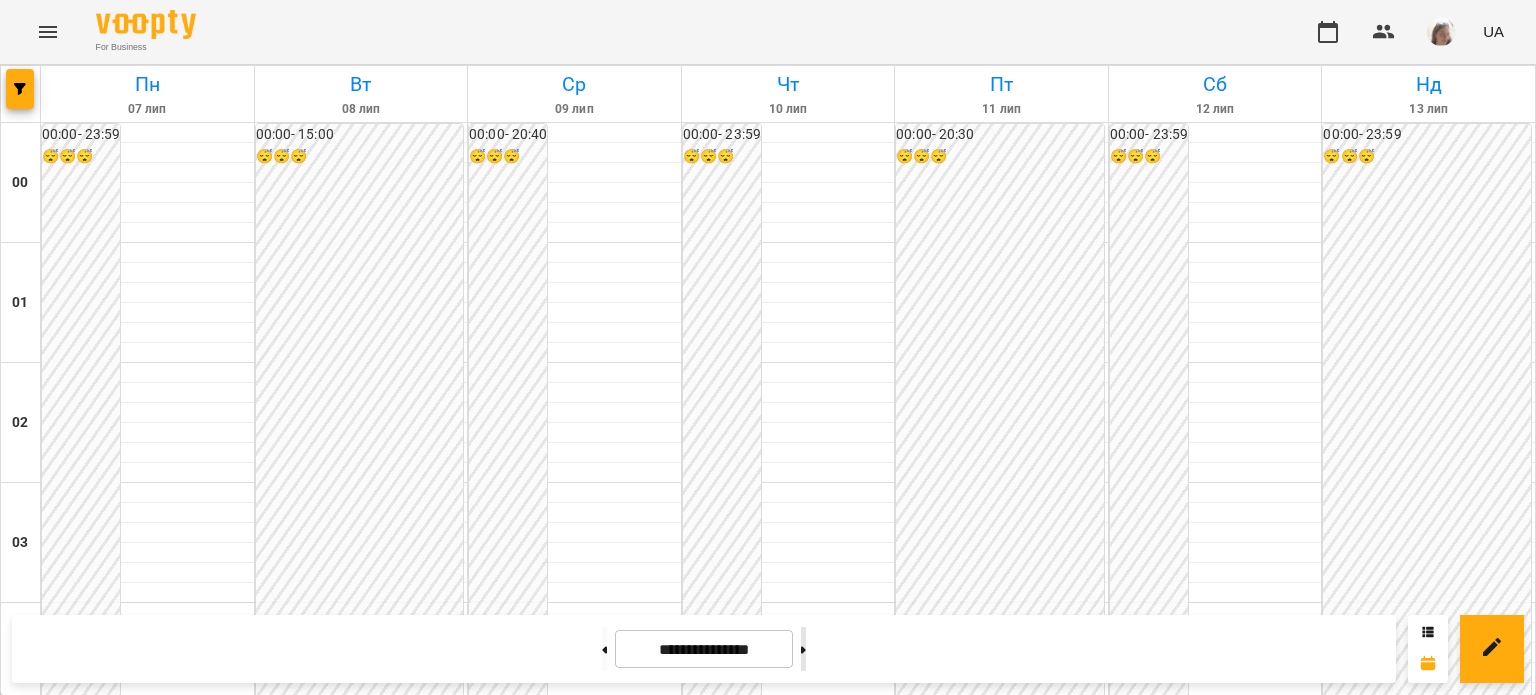 click 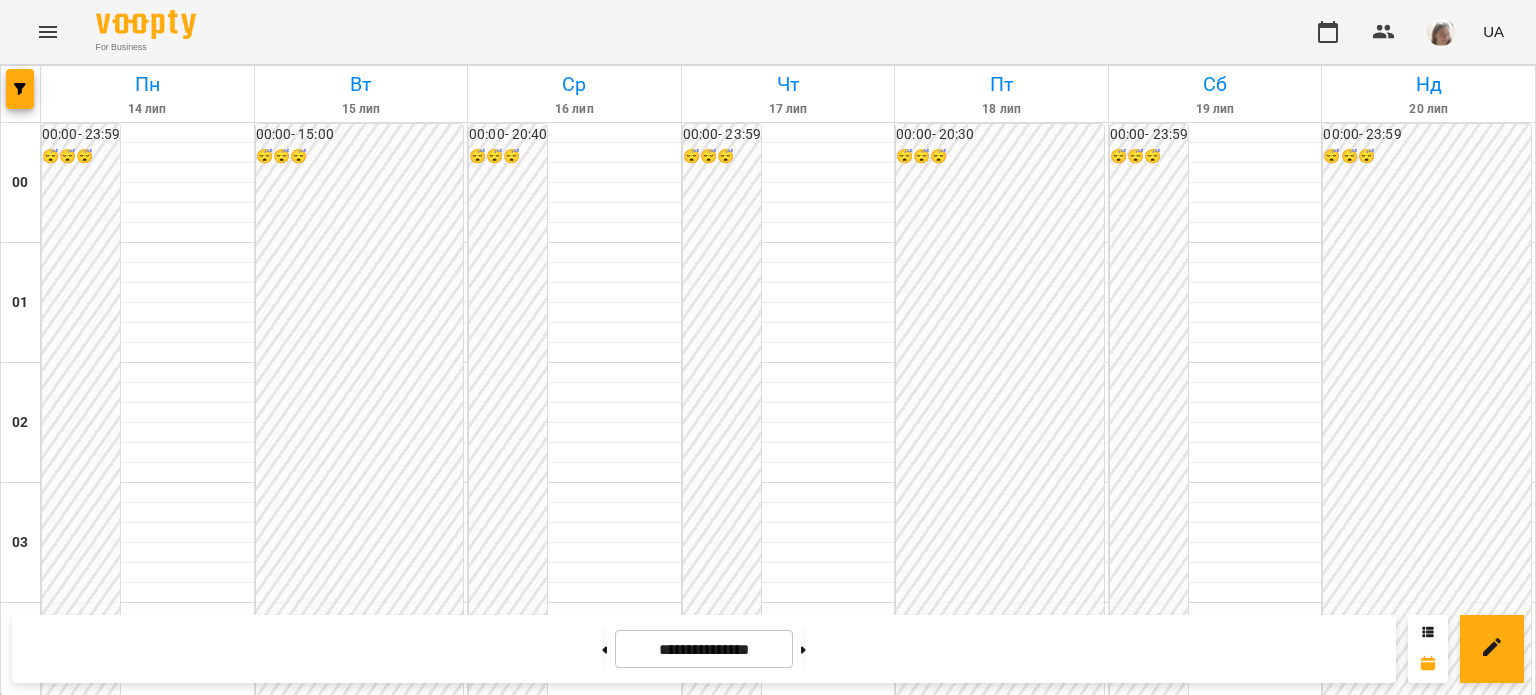 scroll, scrollTop: 802, scrollLeft: 0, axis: vertical 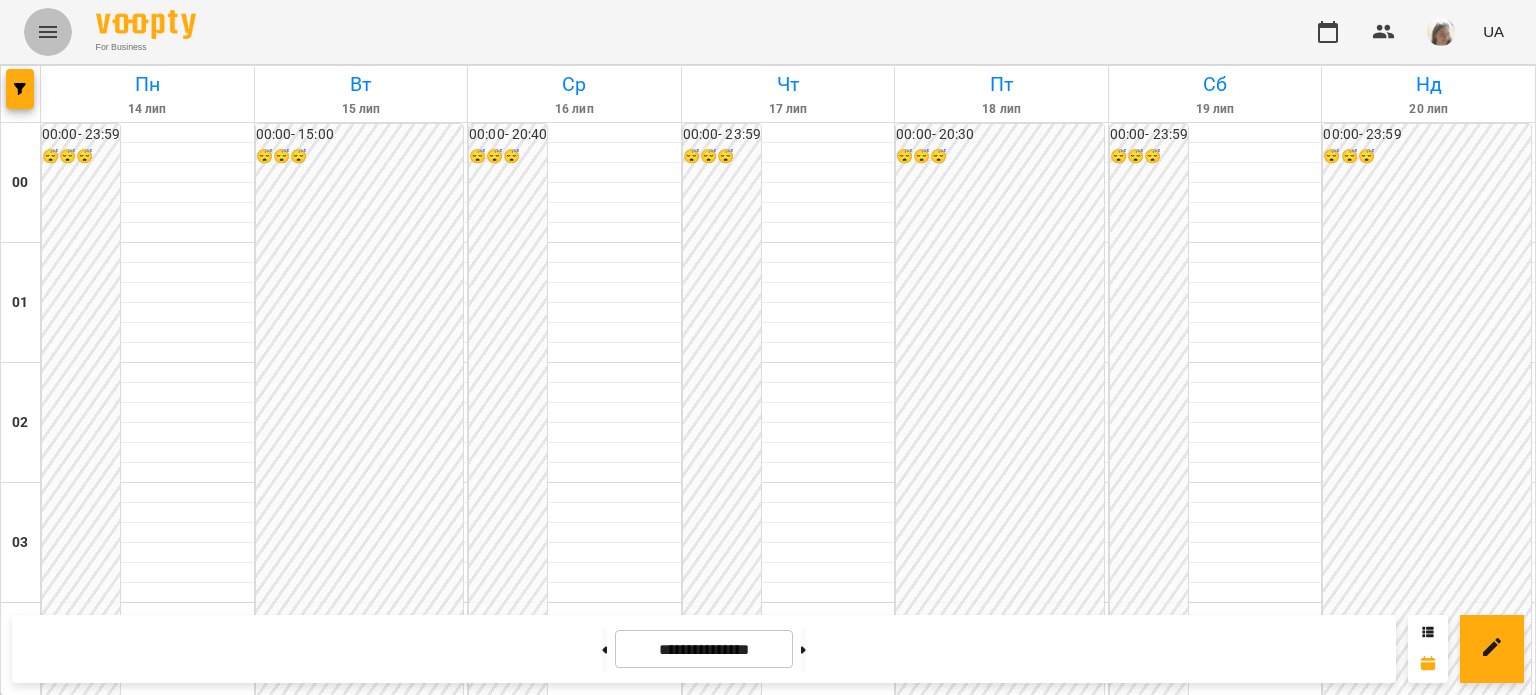 click 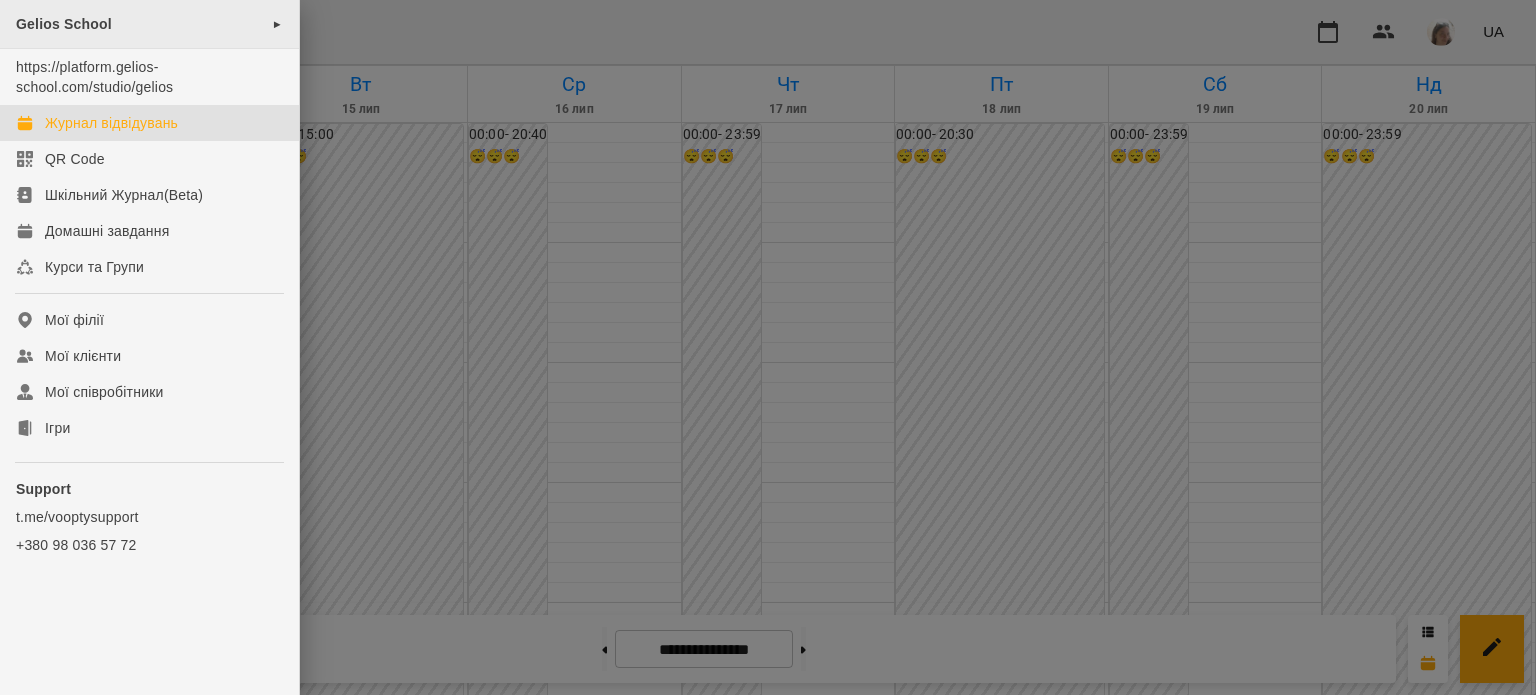 click on "Gelios School ►" at bounding box center [149, 24] 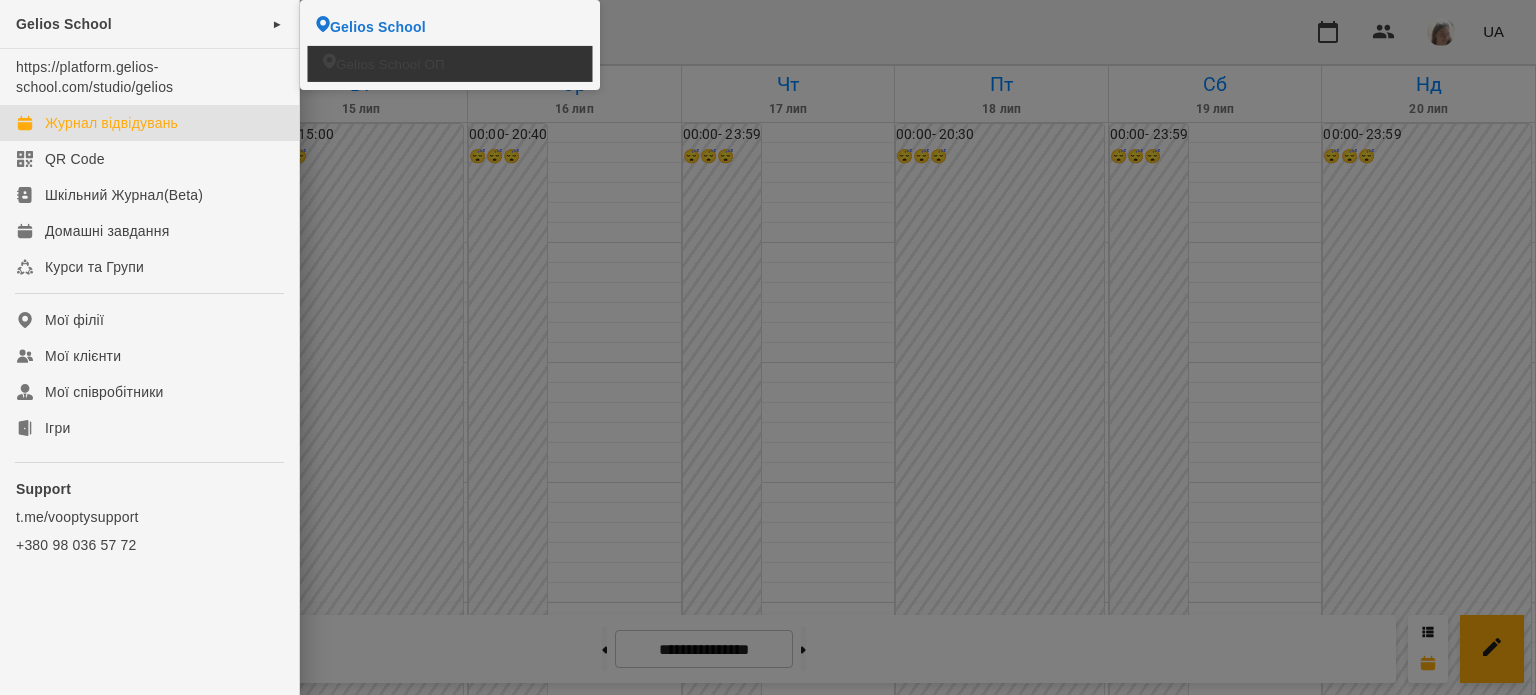 click on "Gelios School ОП" at bounding box center [390, 63] 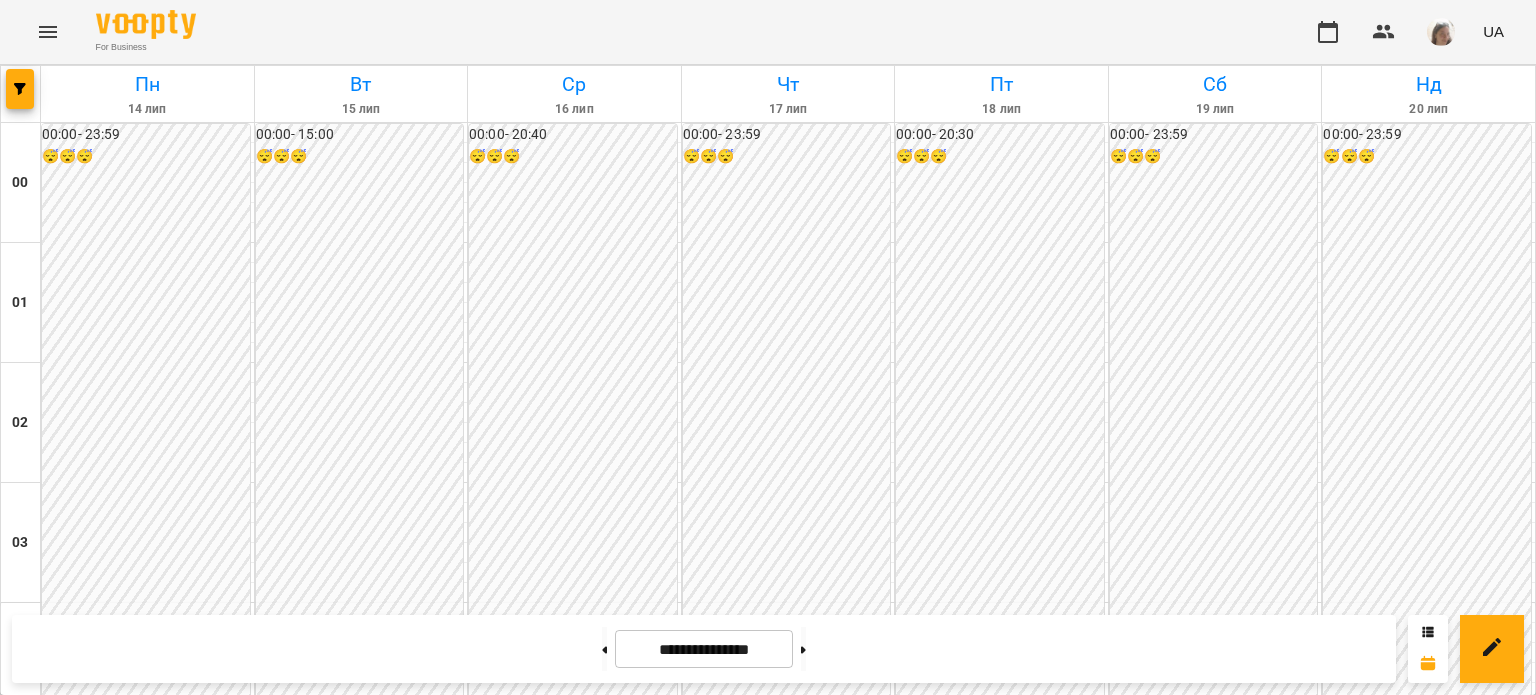 scroll, scrollTop: 0, scrollLeft: 0, axis: both 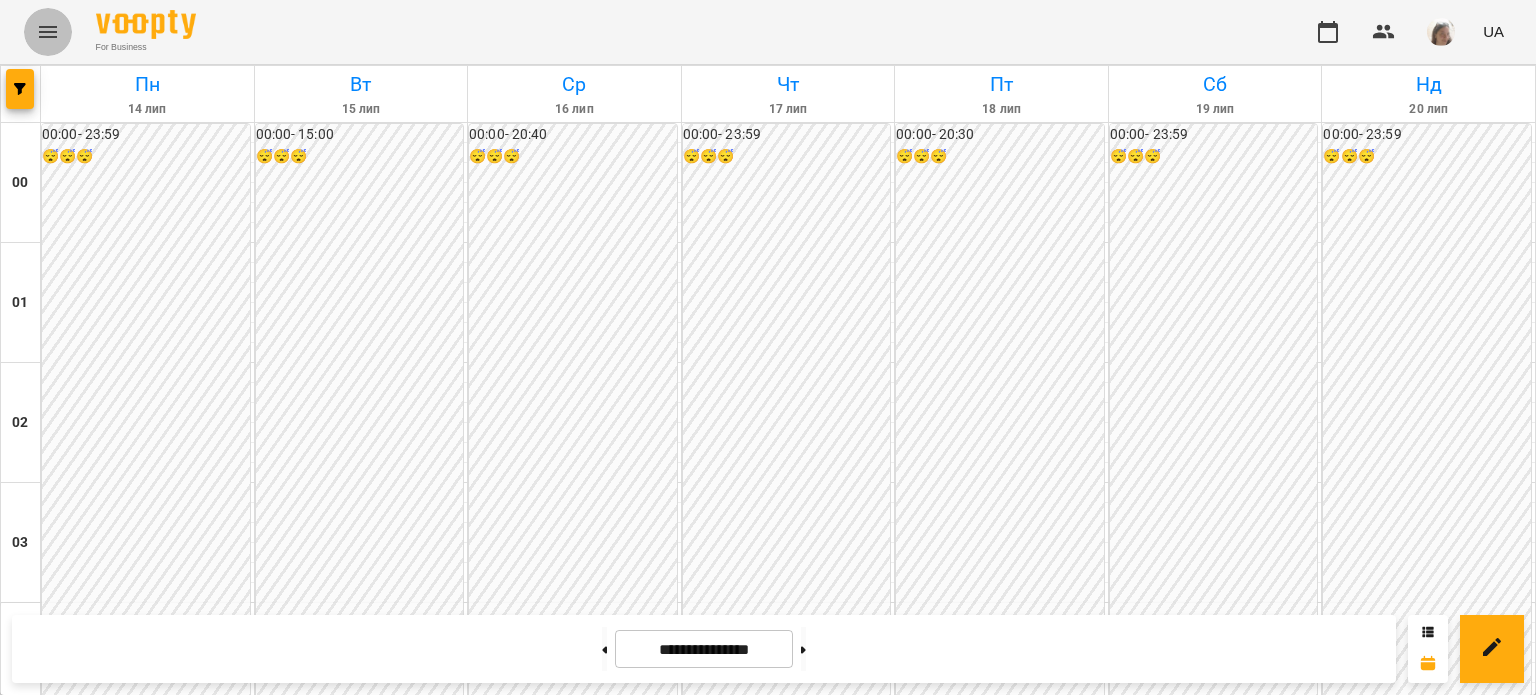 click 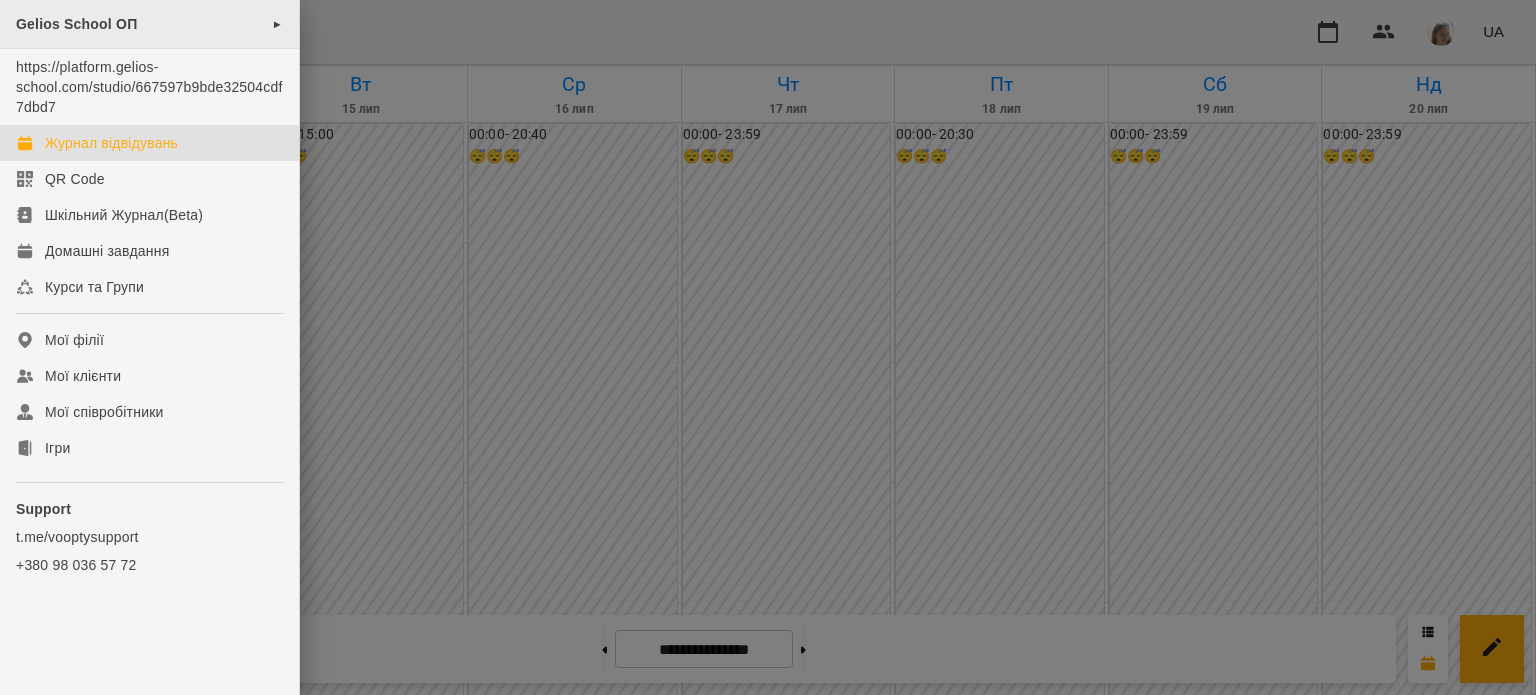 click on "Gelios School ОП" at bounding box center (76, 24) 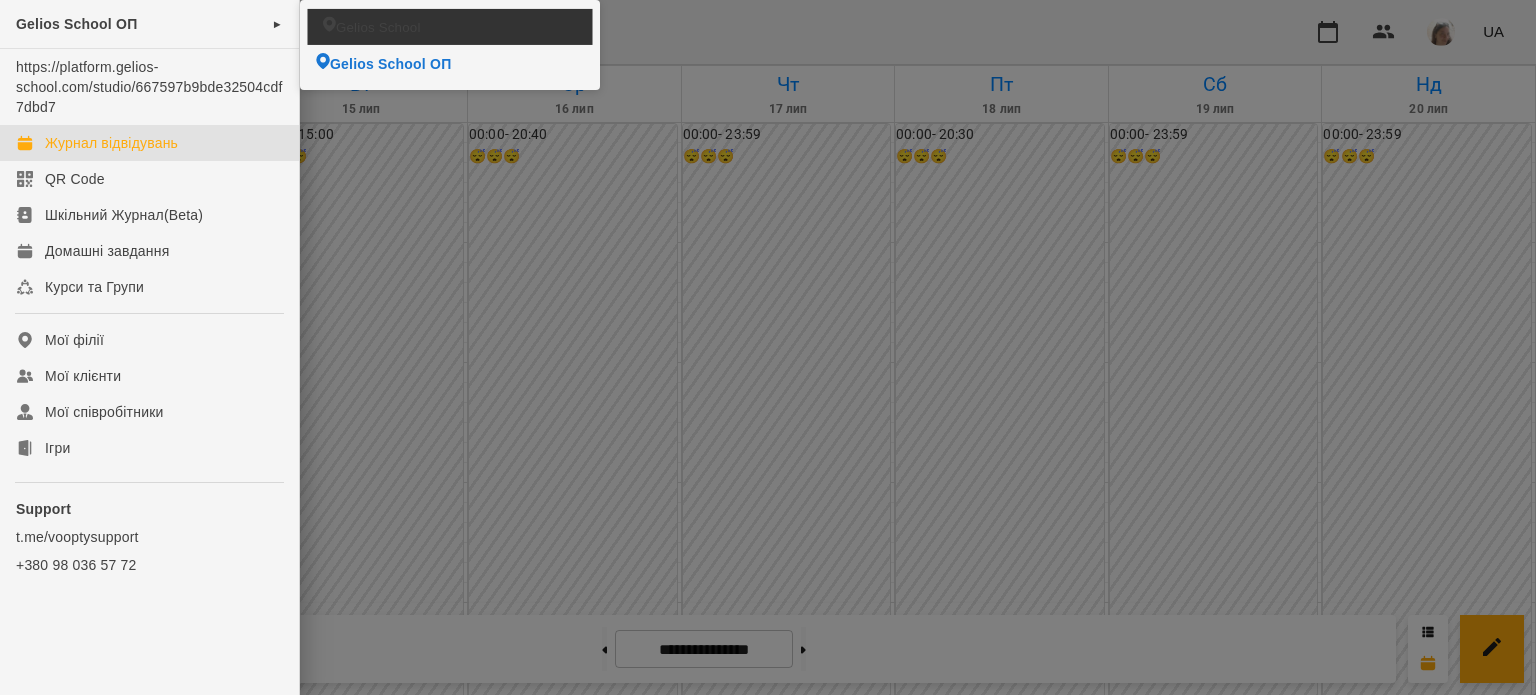 click on "Gelios School" at bounding box center (378, 26) 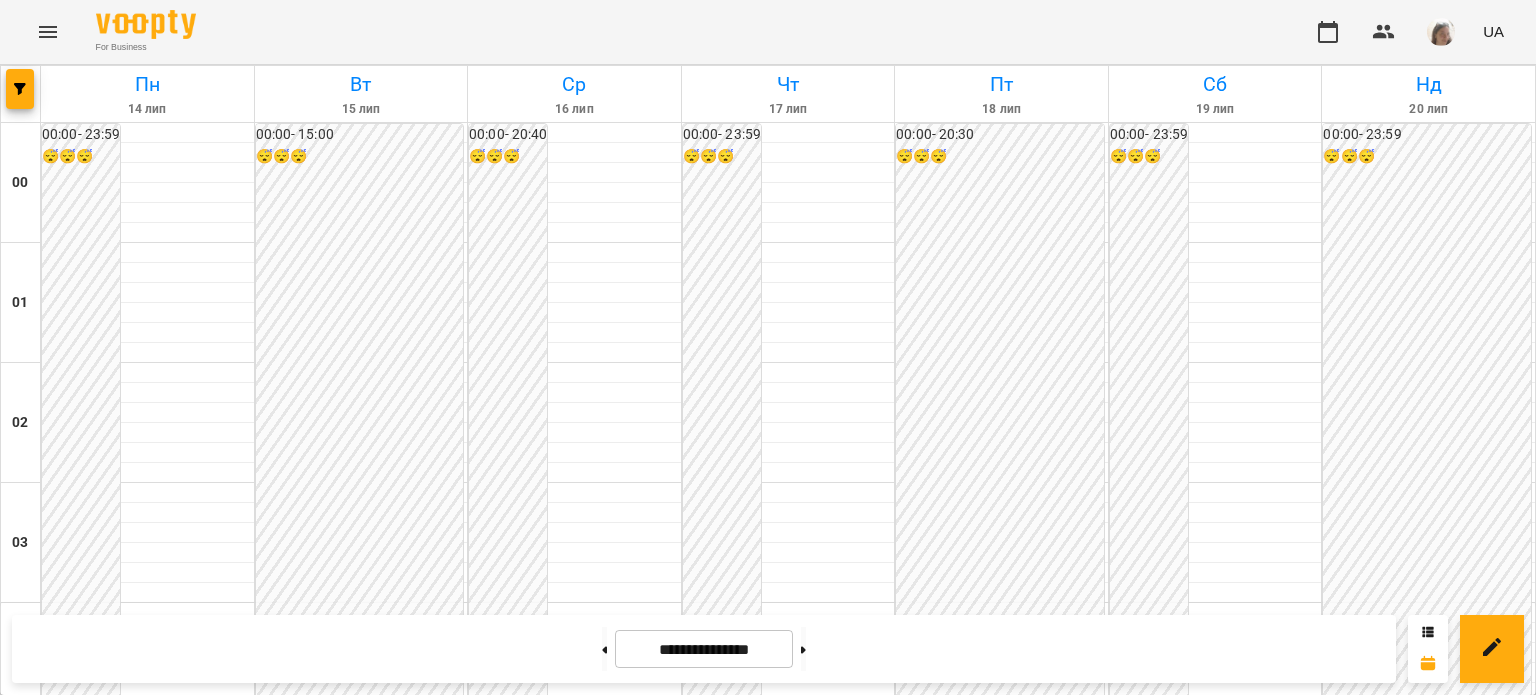 scroll, scrollTop: 8, scrollLeft: 0, axis: vertical 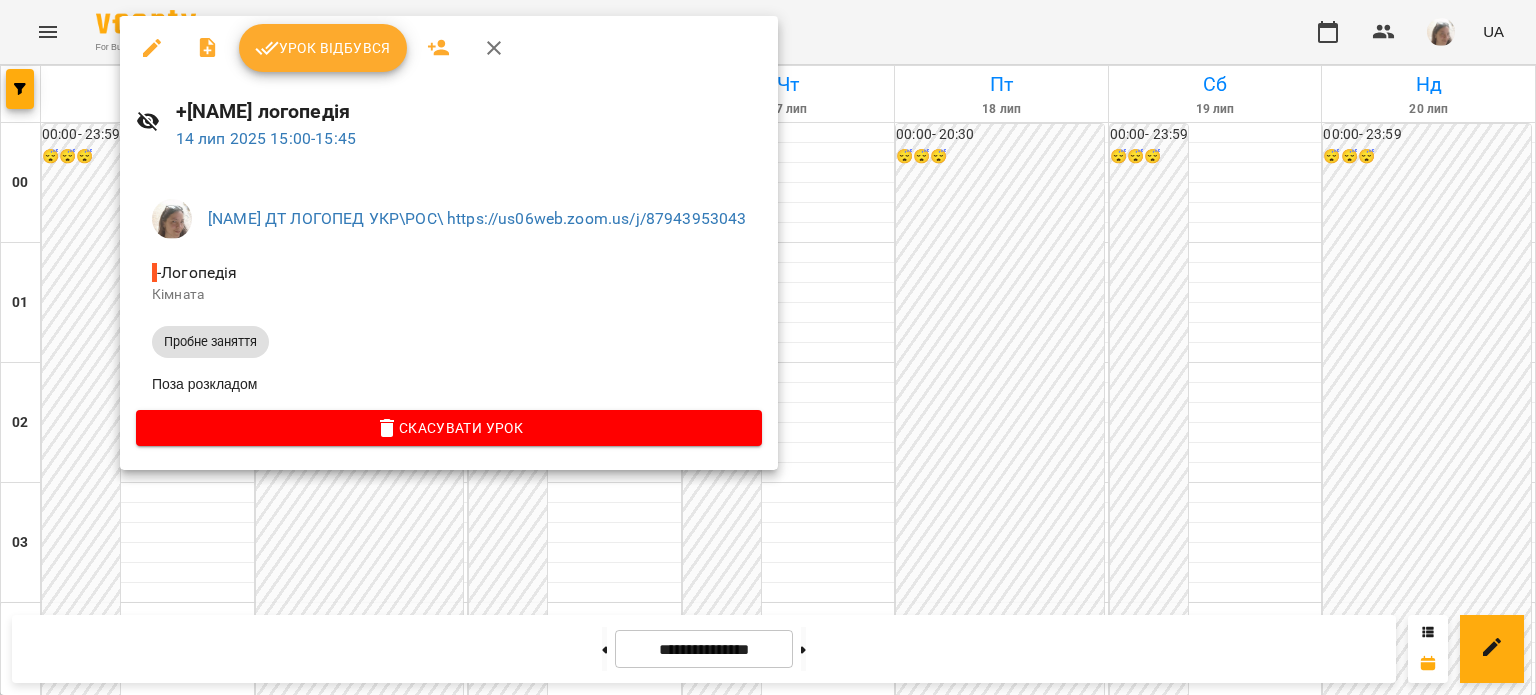 click at bounding box center [768, 347] 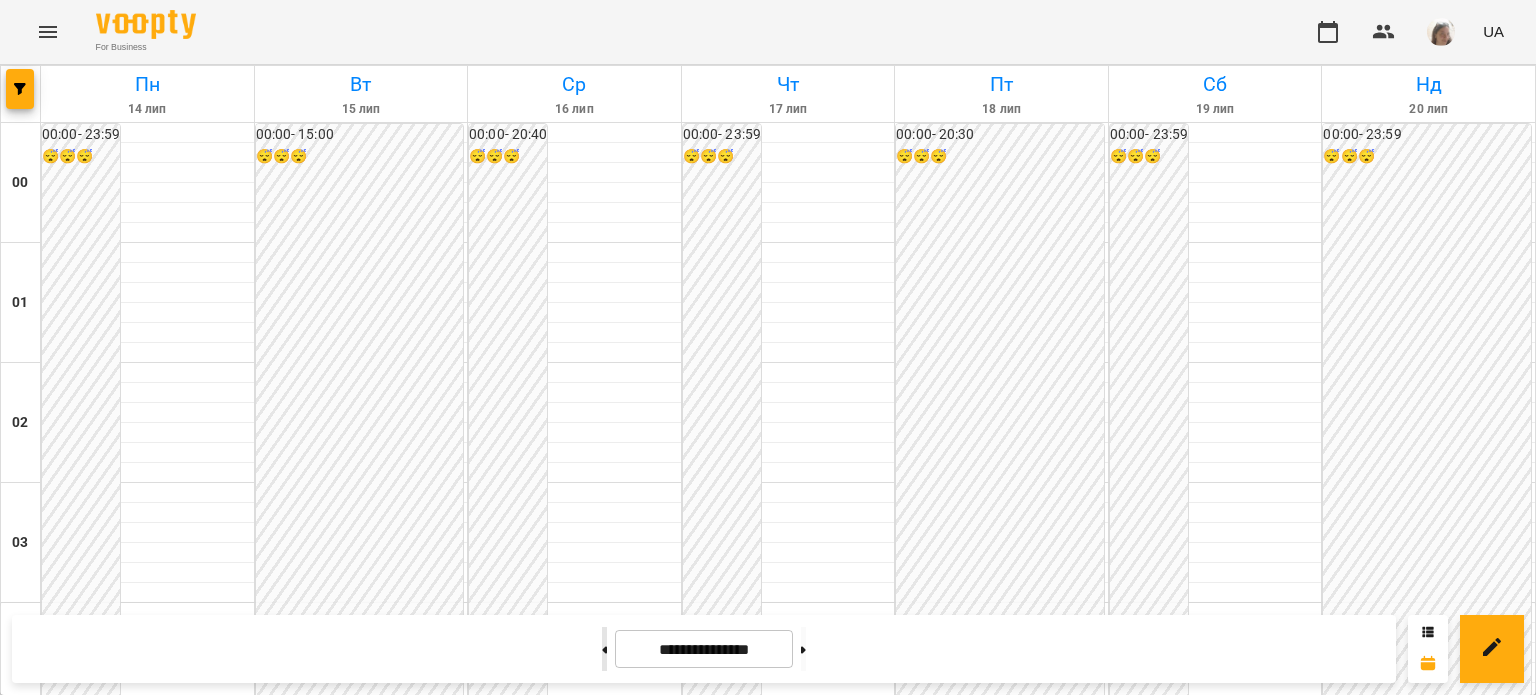 click 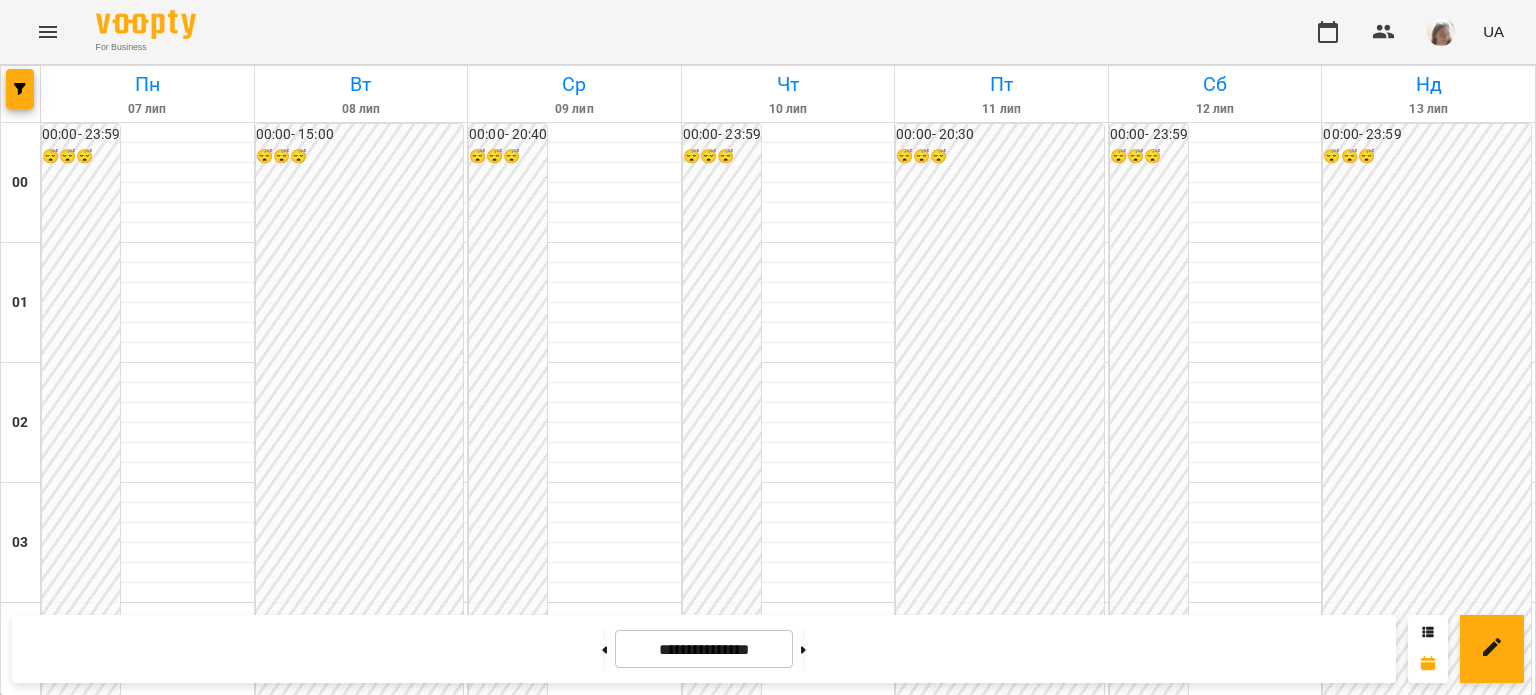 scroll, scrollTop: 2363, scrollLeft: 0, axis: vertical 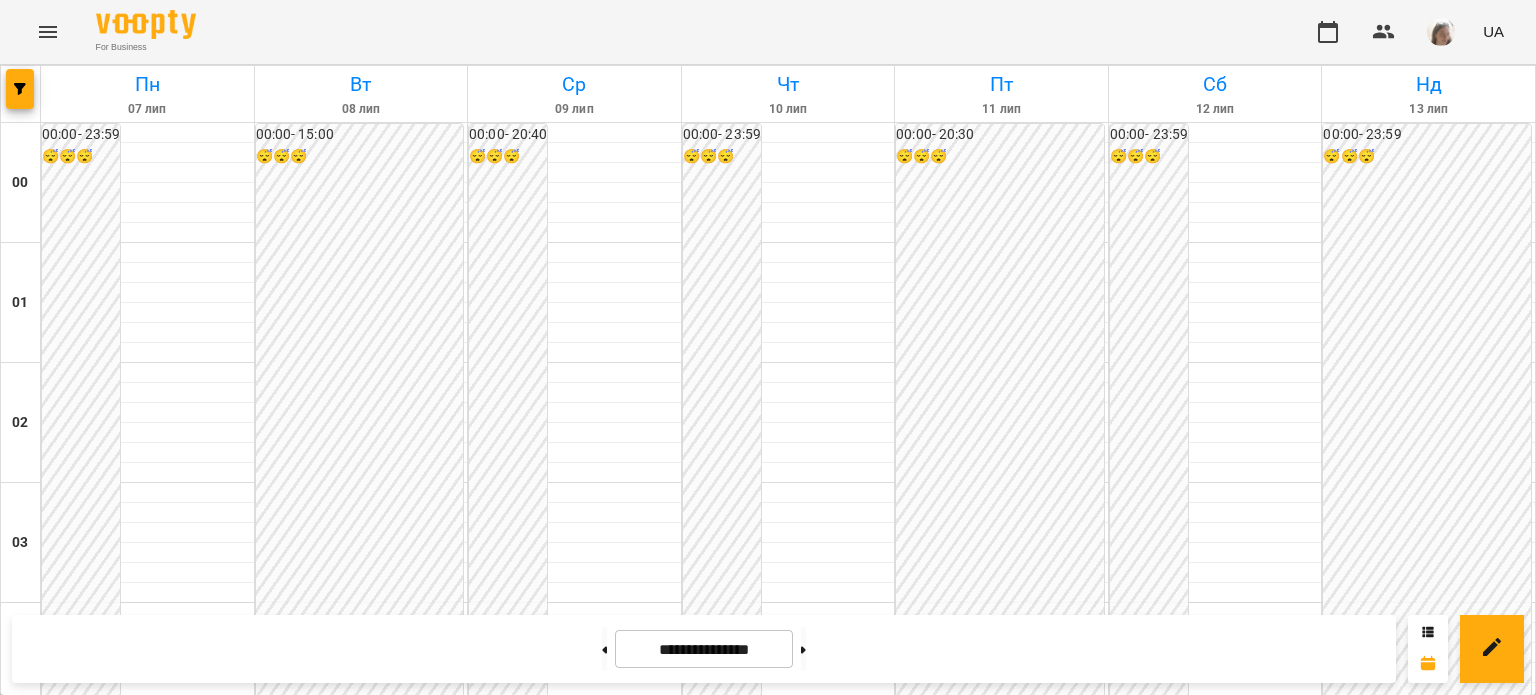 click on "20:40" at bounding box center [1001, 2631] 